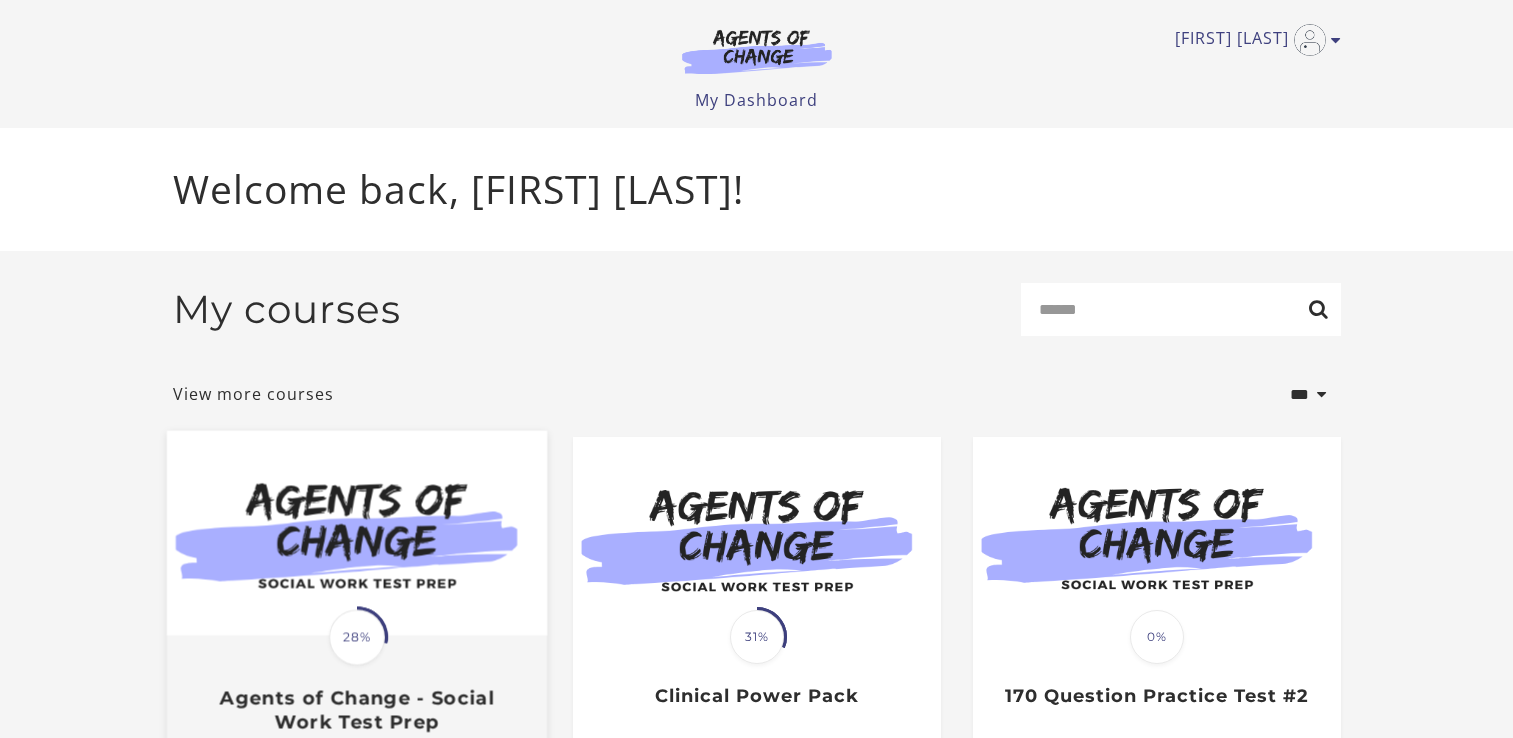 scroll, scrollTop: 0, scrollLeft: 0, axis: both 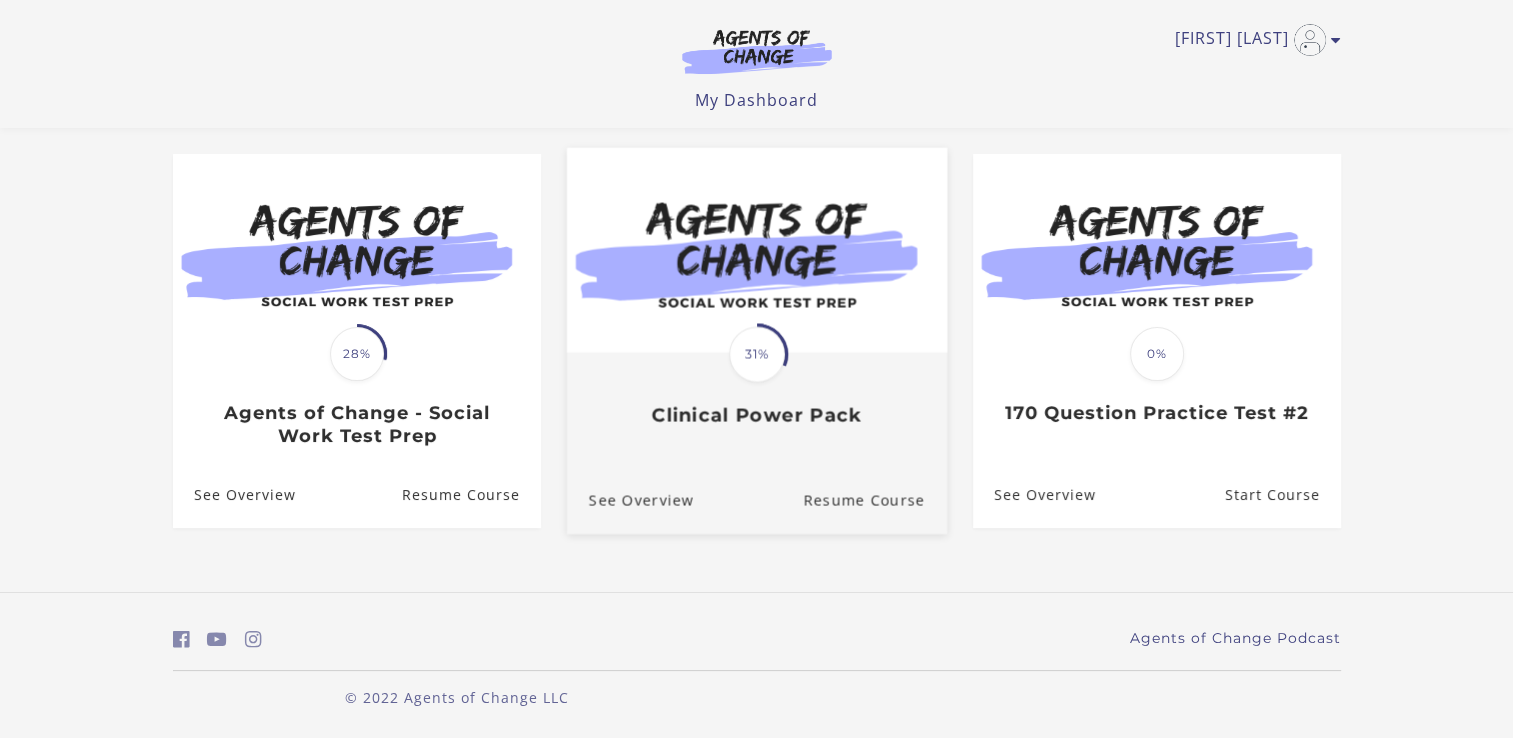 click on "Clinical Power Pack" at bounding box center [756, 415] 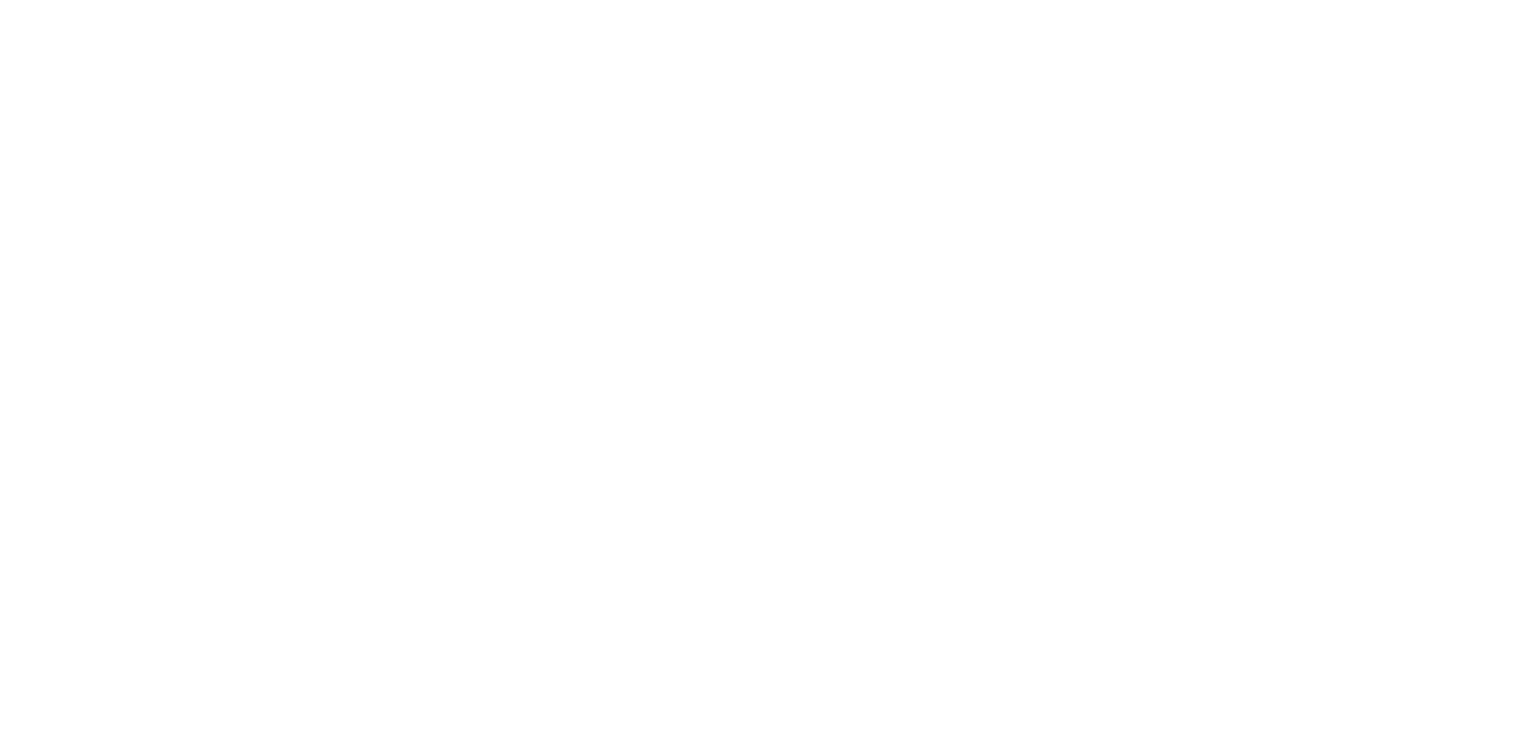 scroll, scrollTop: 0, scrollLeft: 0, axis: both 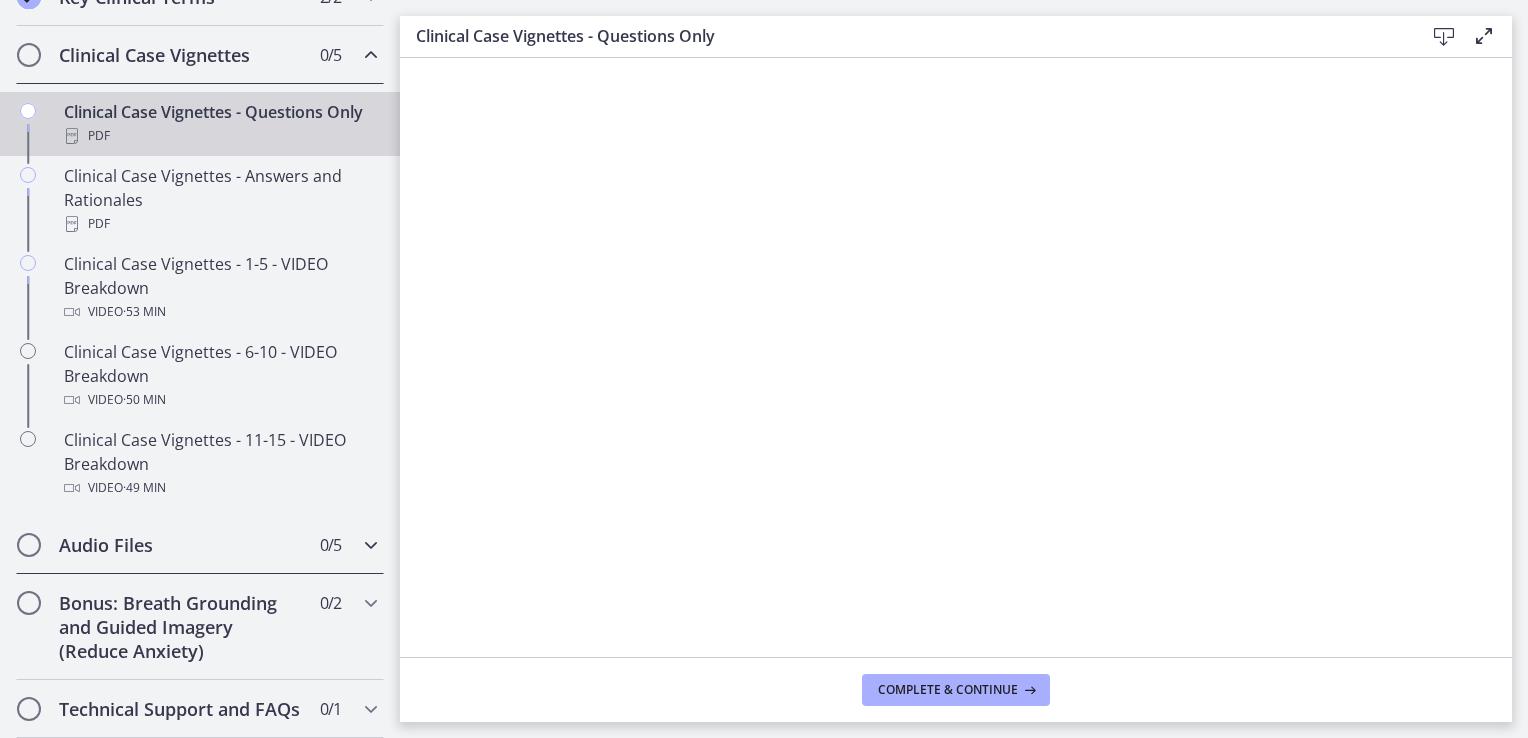 click at bounding box center (371, 545) 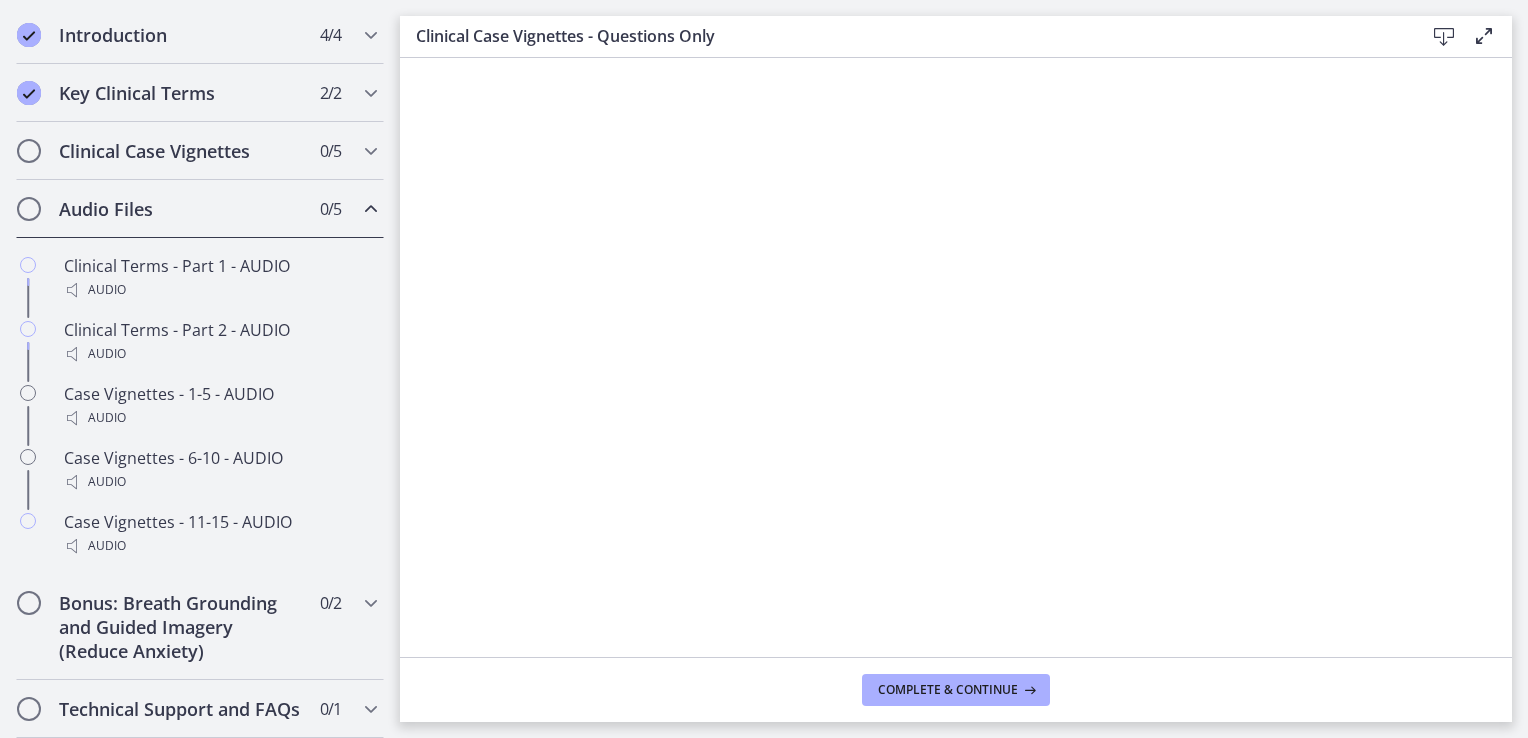 scroll, scrollTop: 312, scrollLeft: 0, axis: vertical 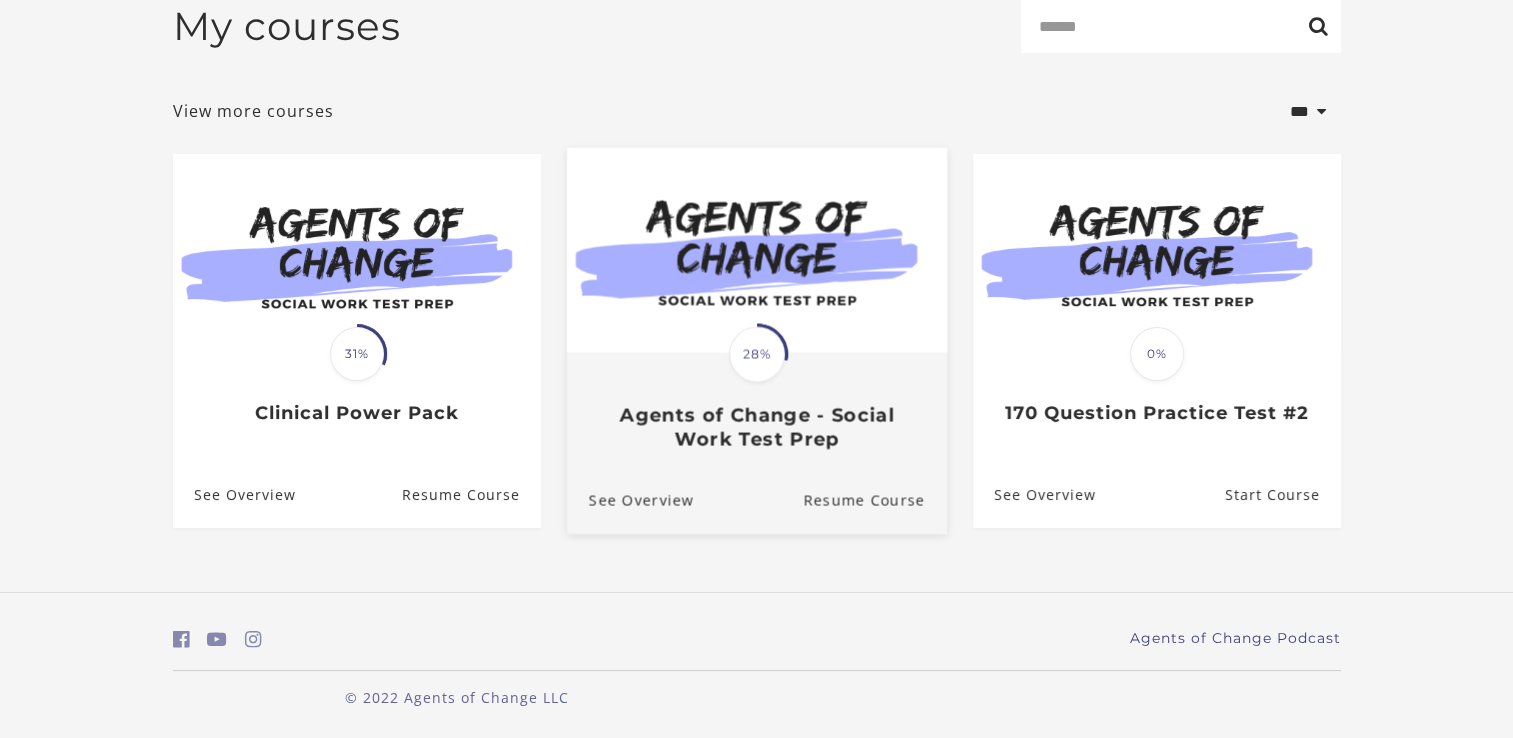 click on "Agents of Change - Social Work Test Prep" at bounding box center [756, 427] 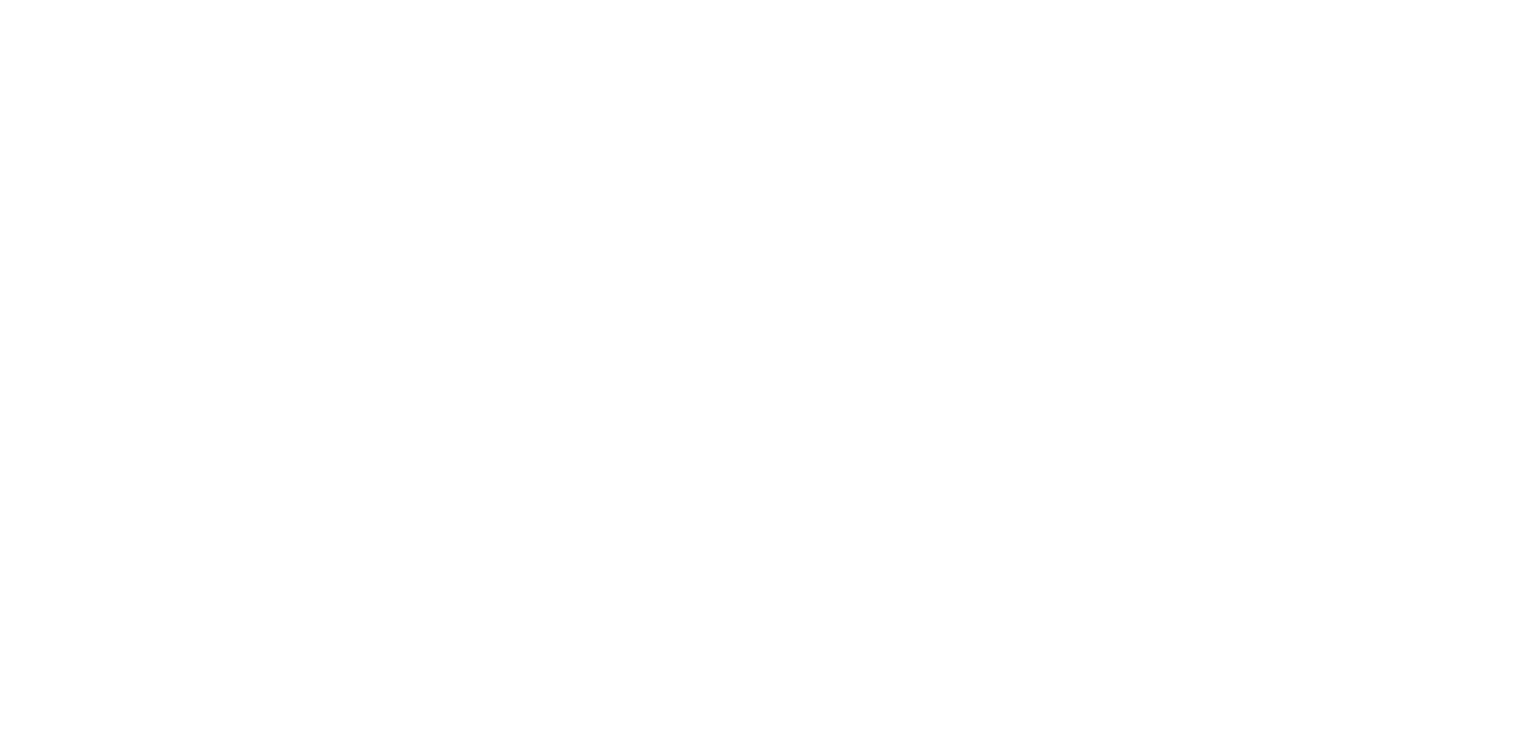 scroll, scrollTop: 0, scrollLeft: 0, axis: both 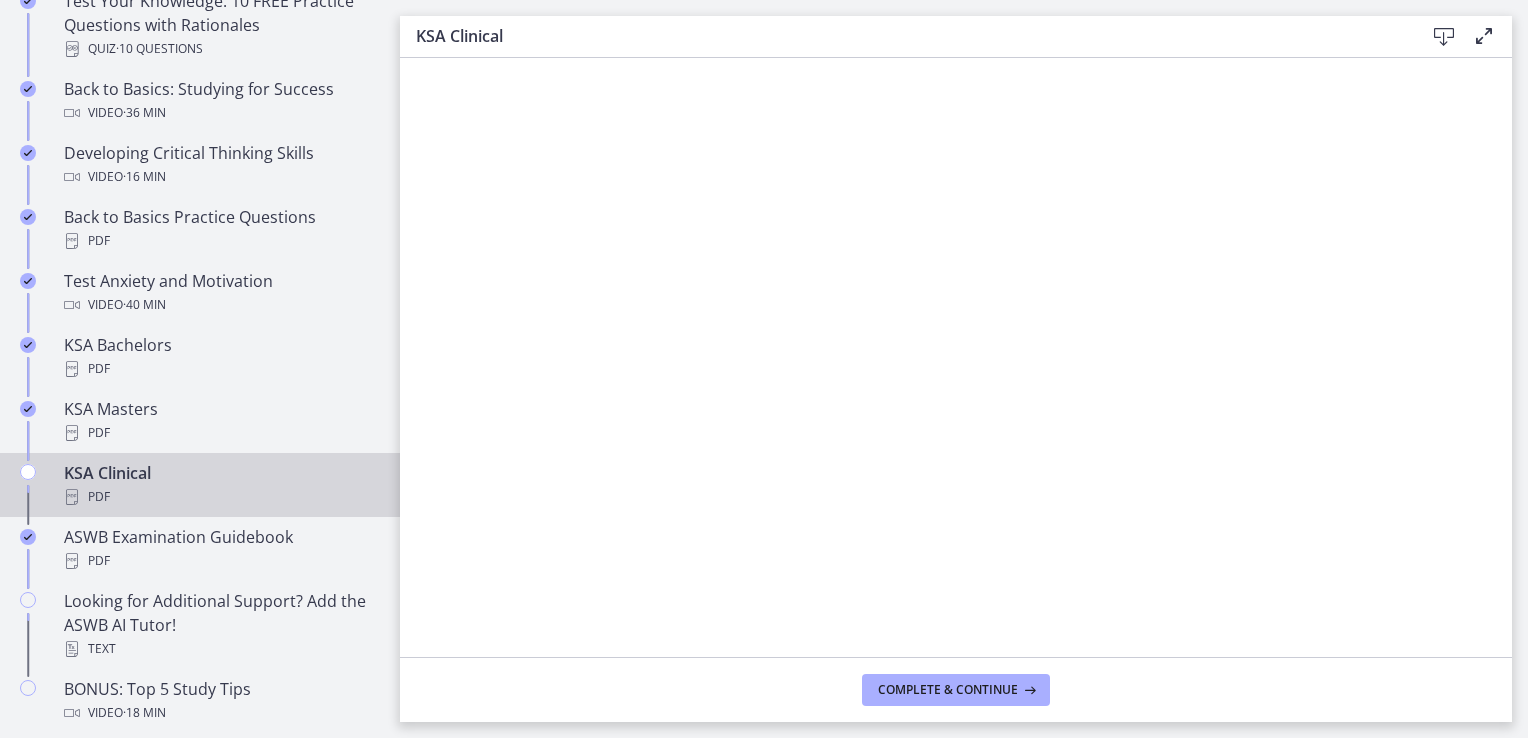 click on "KSA Clinical
PDF" at bounding box center [220, 485] 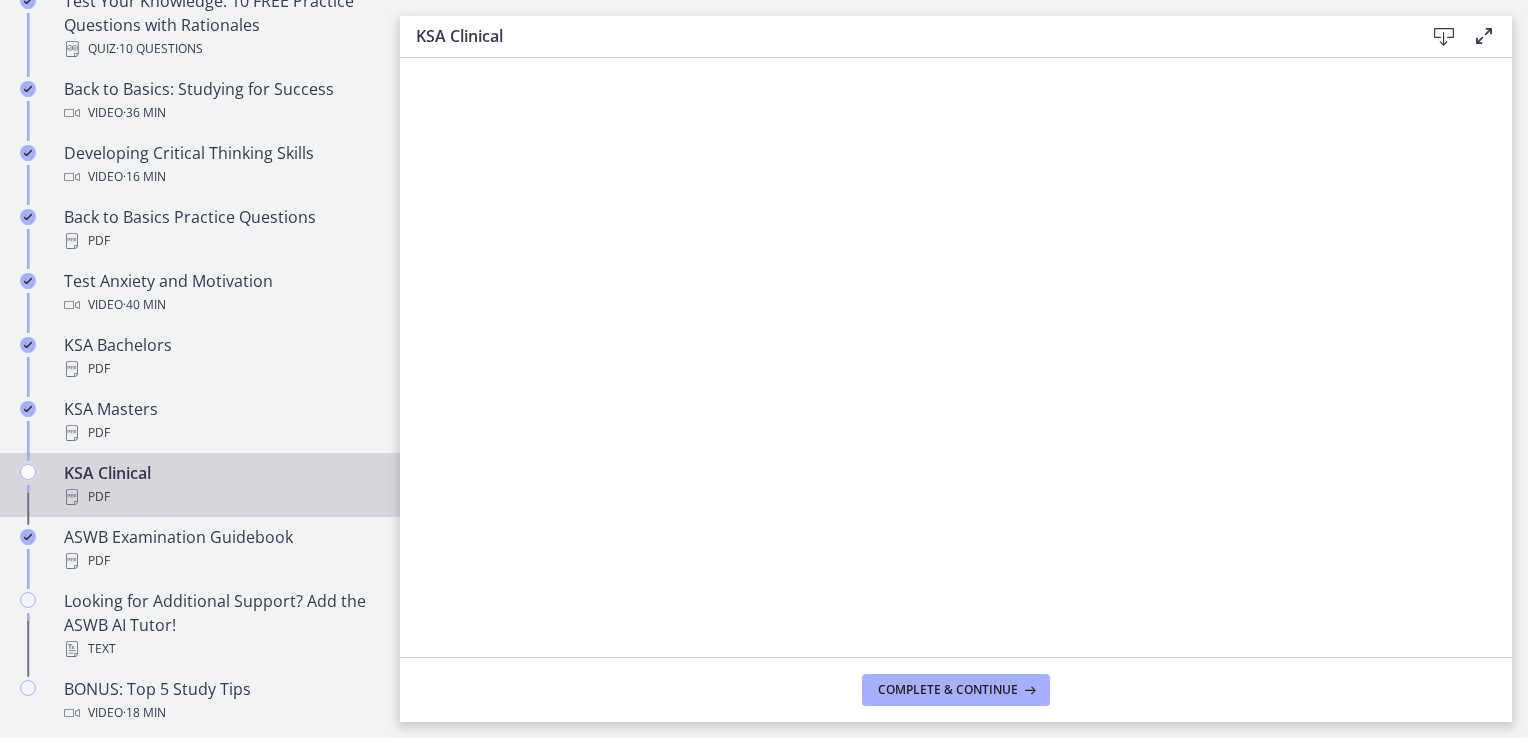 click on "KSA Clinical
PDF" at bounding box center (220, 485) 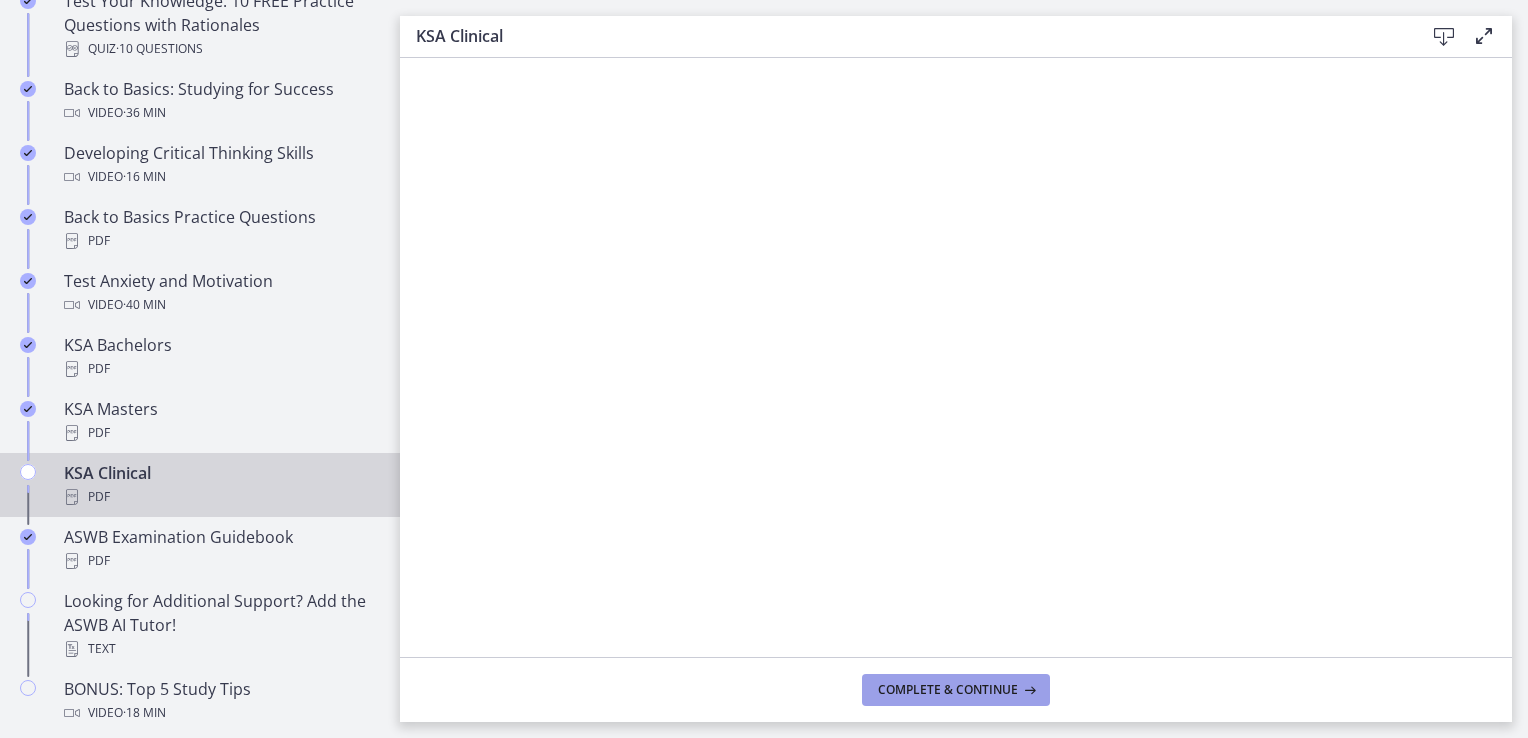 click on "Complete & continue" at bounding box center [948, 690] 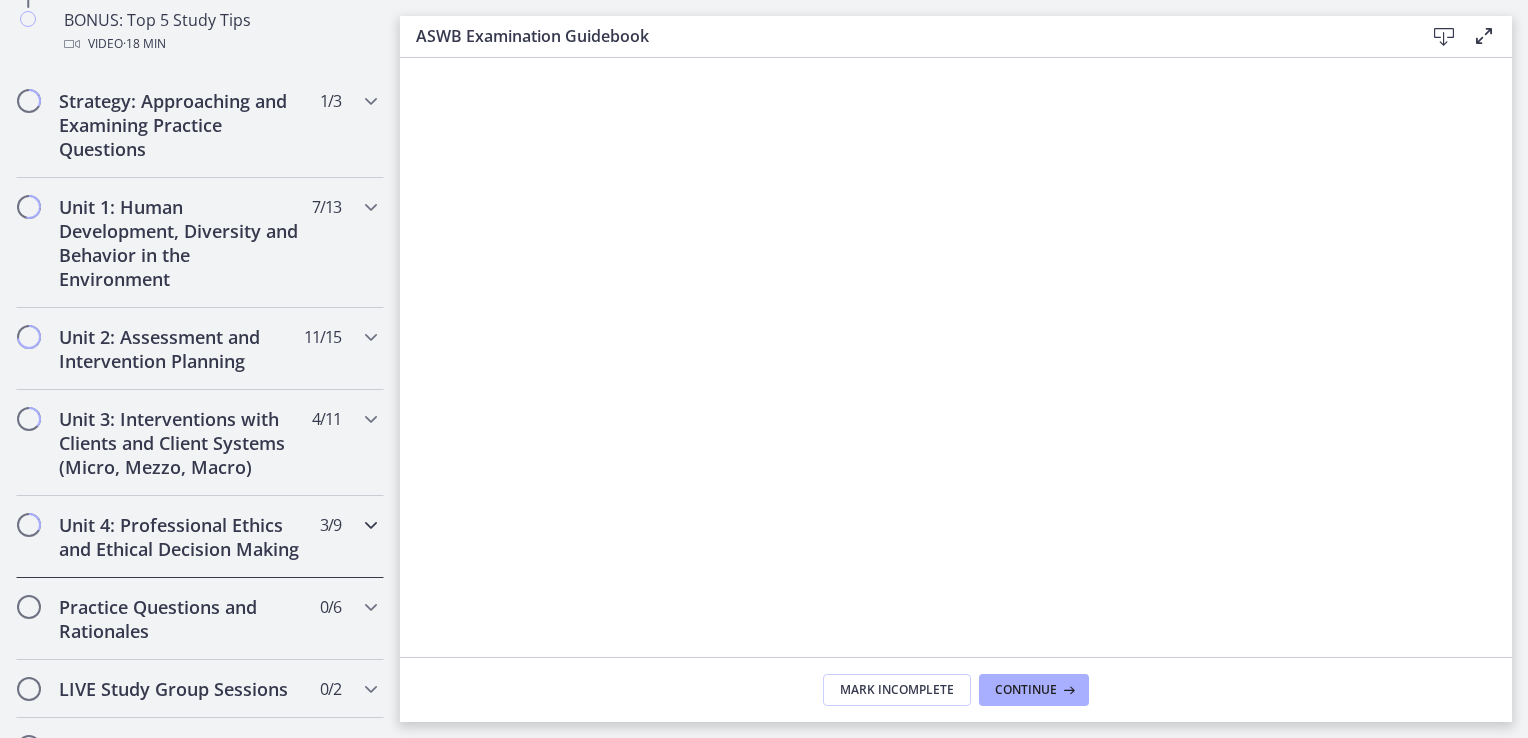 scroll, scrollTop: 1300, scrollLeft: 0, axis: vertical 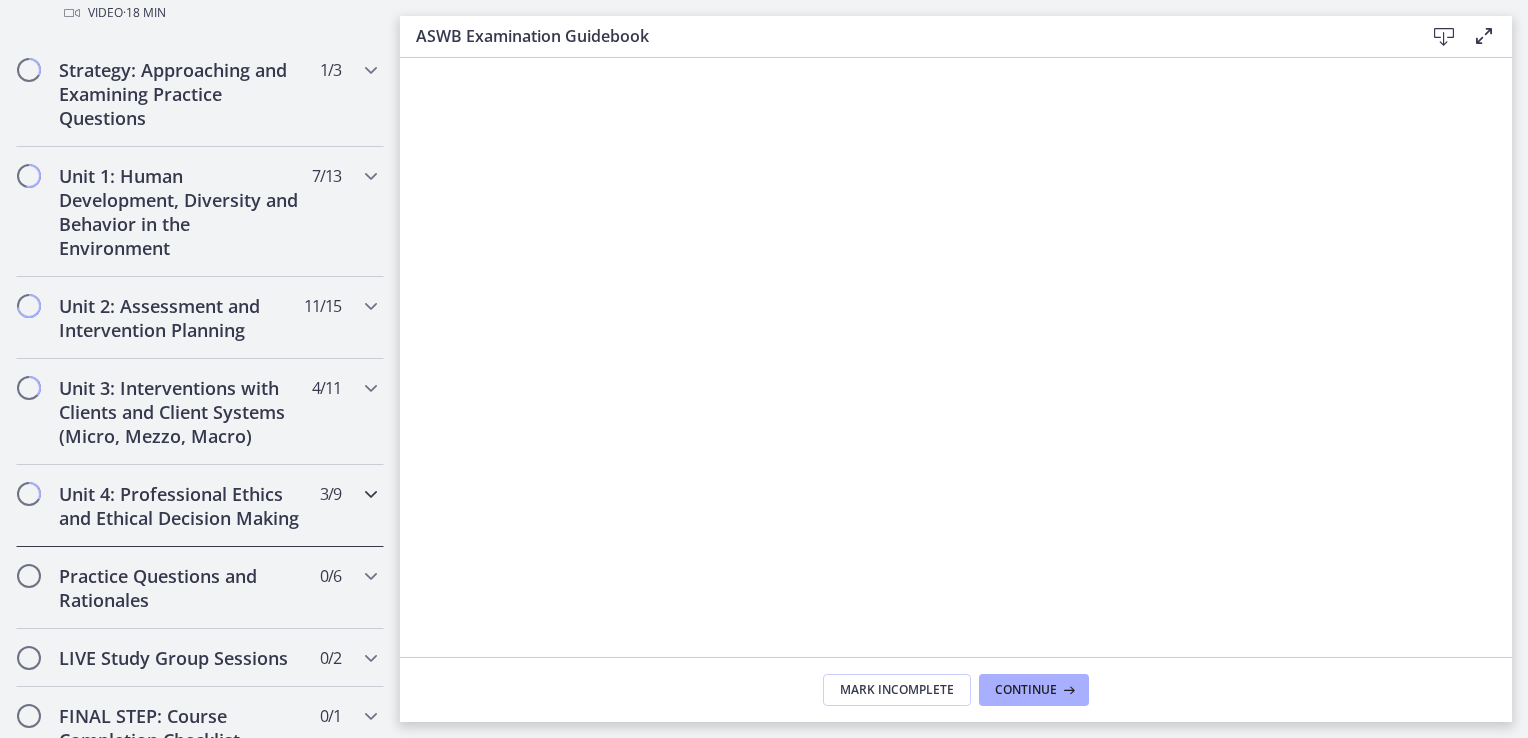 click at bounding box center (371, 494) 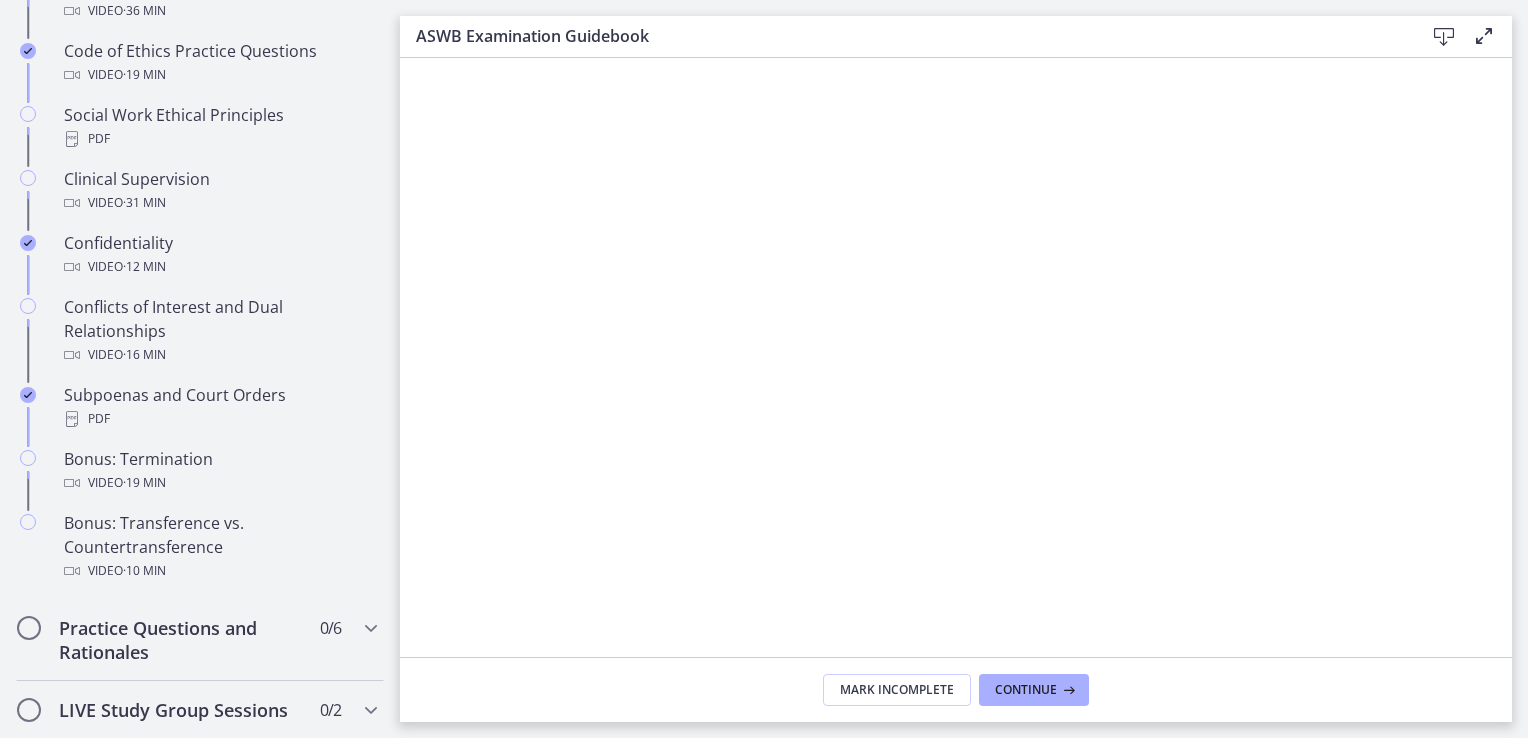 scroll, scrollTop: 600, scrollLeft: 0, axis: vertical 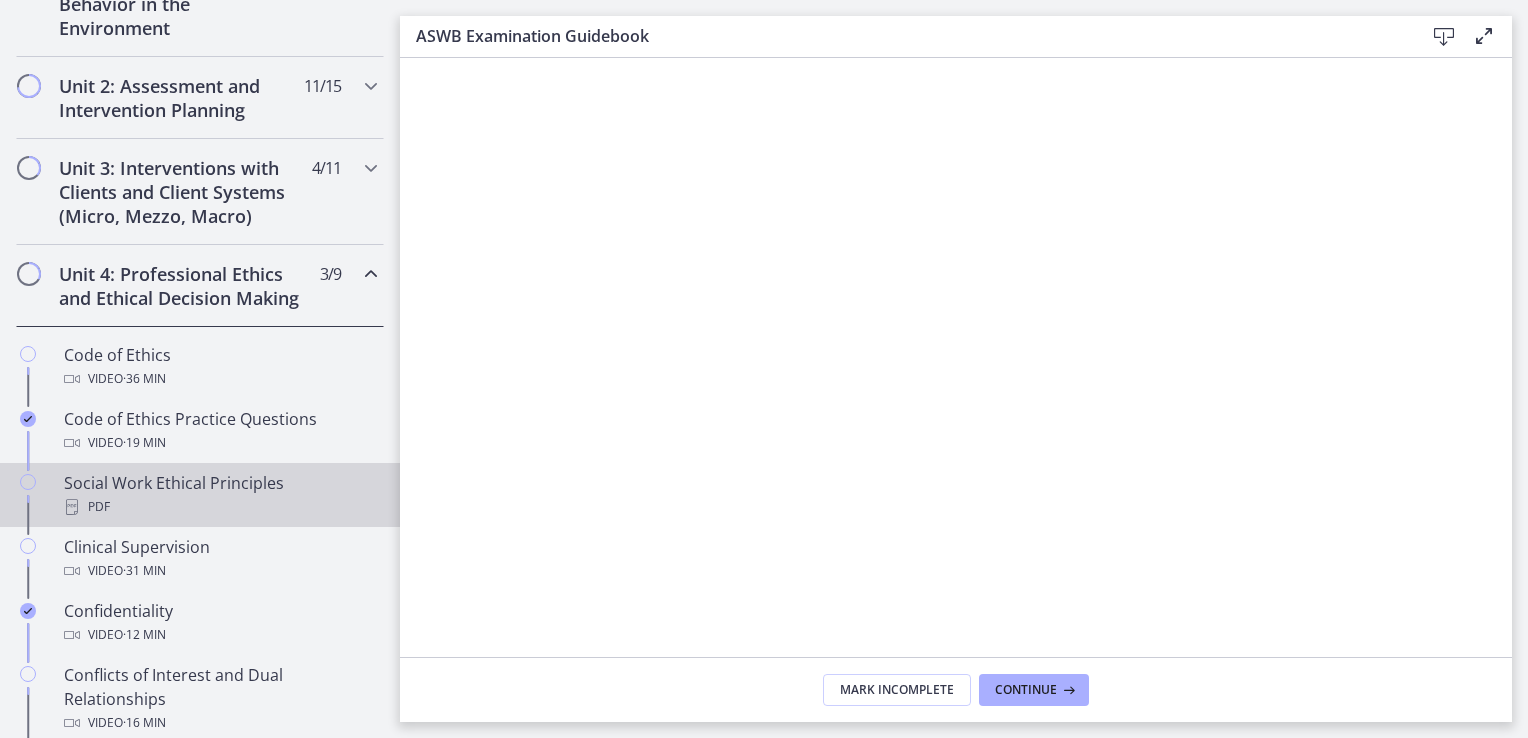 click on "Social Work Ethical Principles
PDF" at bounding box center [220, 495] 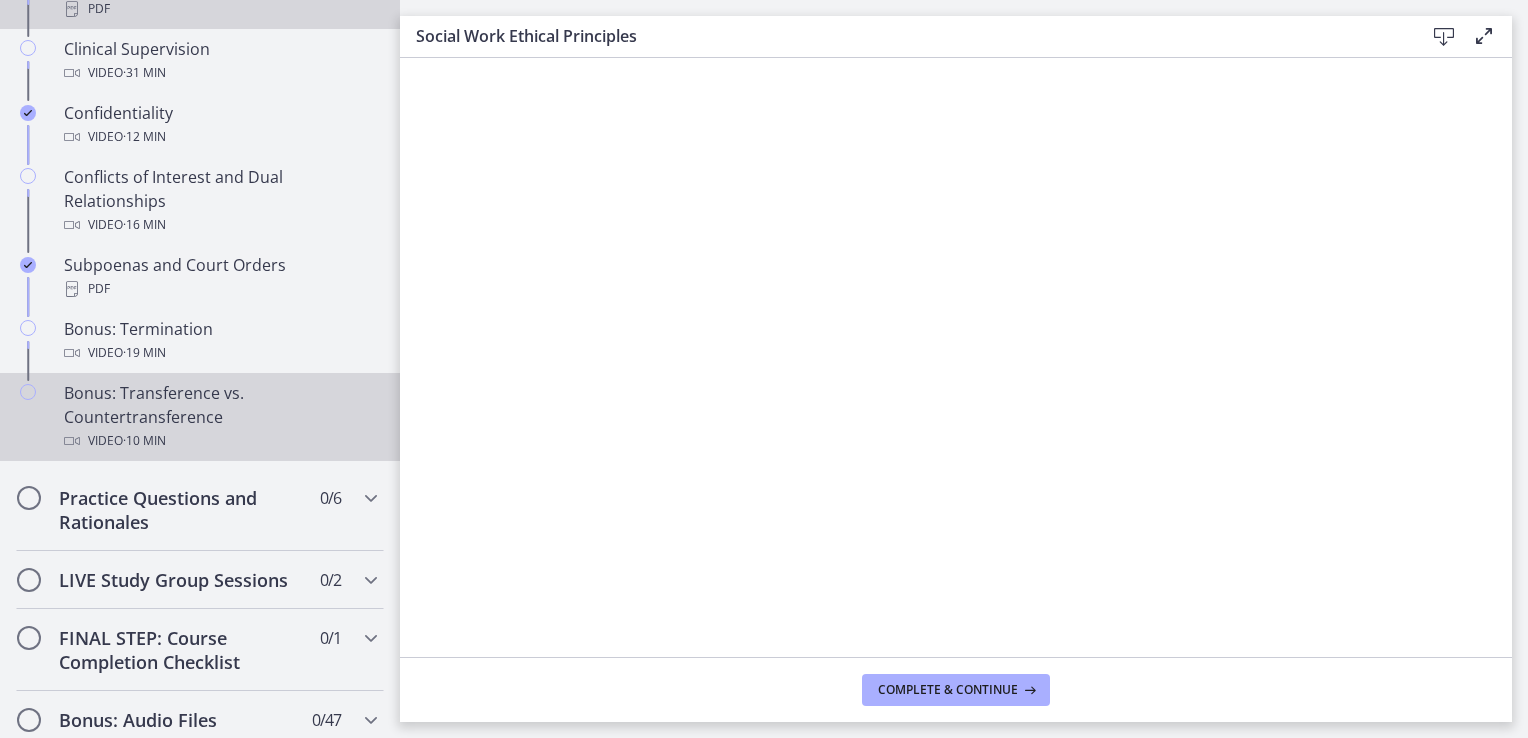 scroll, scrollTop: 1100, scrollLeft: 0, axis: vertical 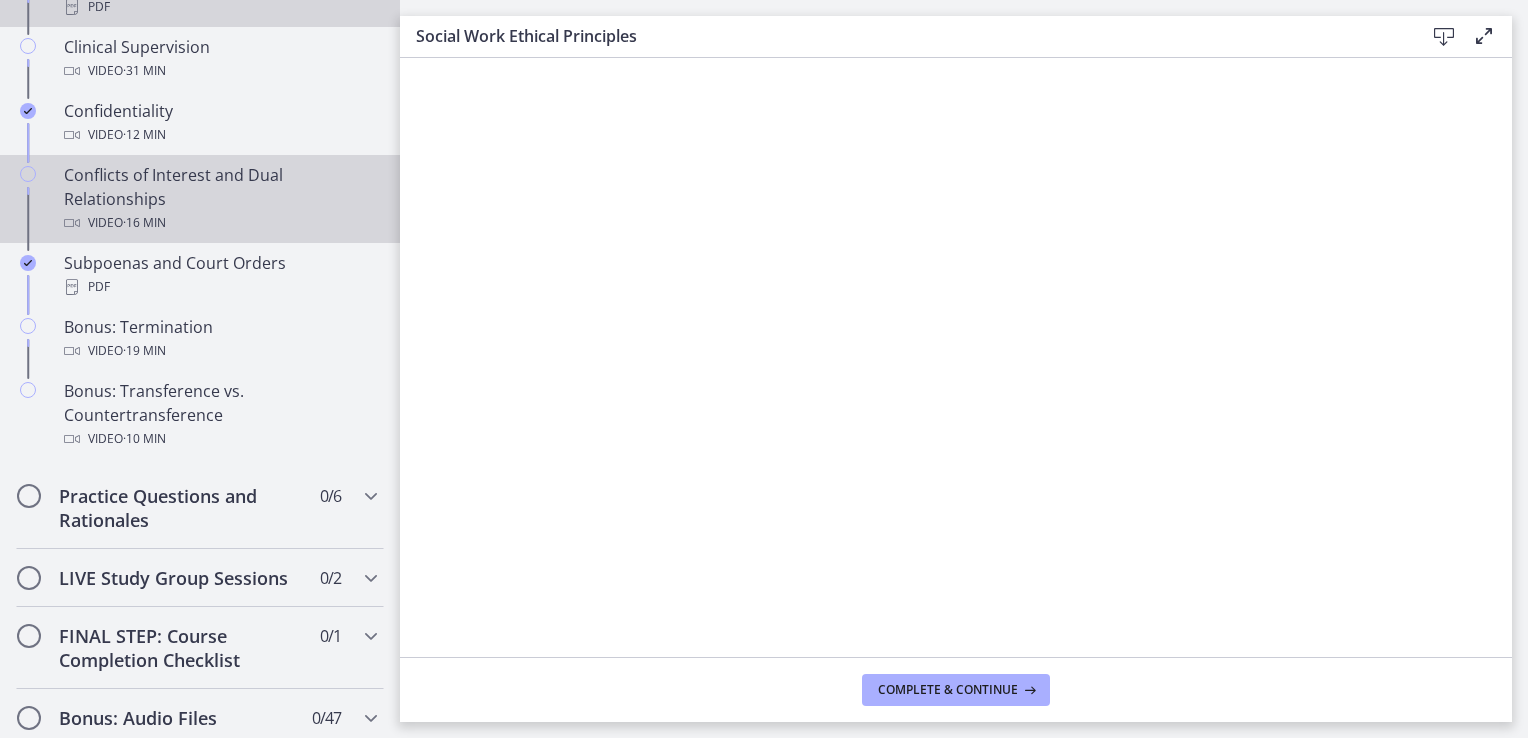 click on "Conflicts of Interest and Dual Relationships
Video
·  16 min" at bounding box center (220, 199) 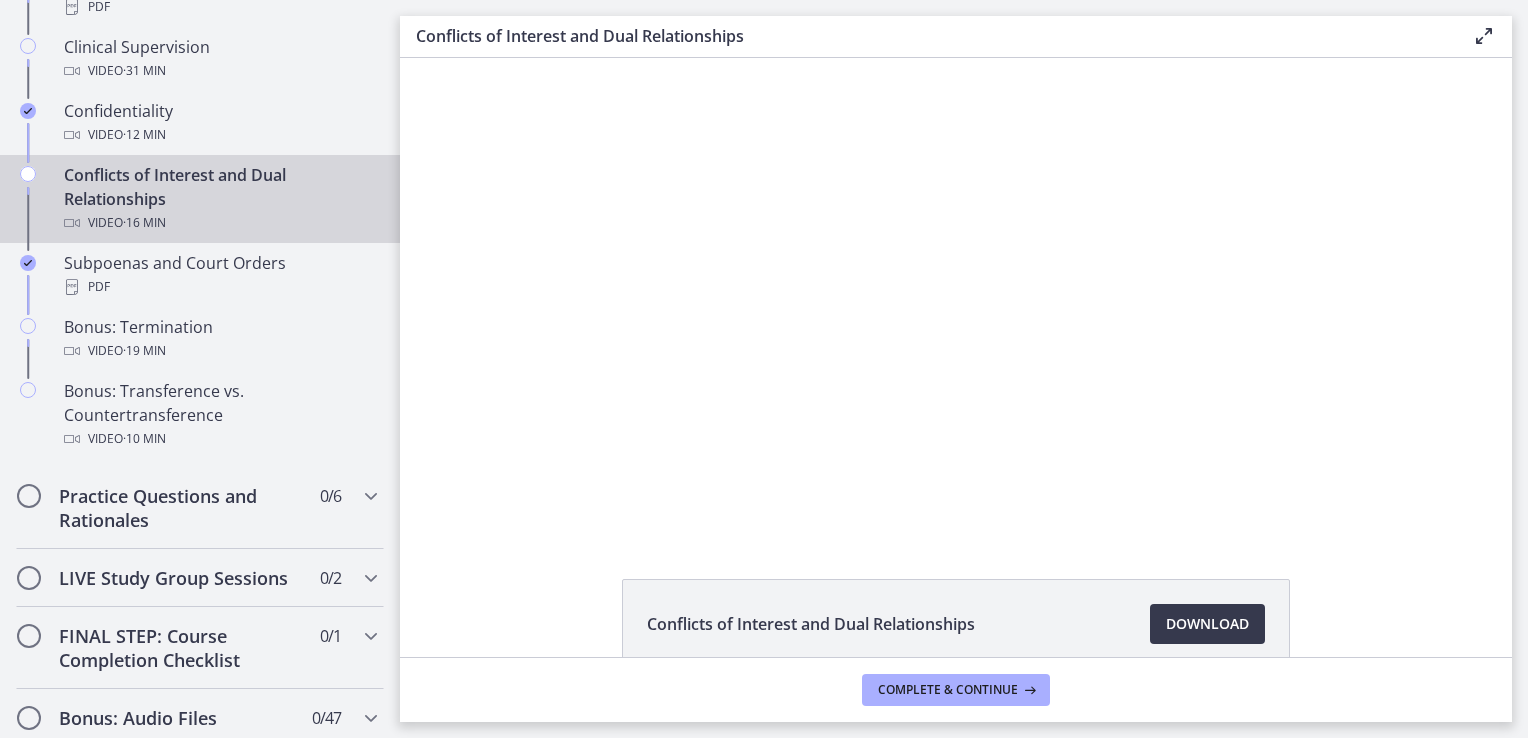 scroll, scrollTop: 0, scrollLeft: 0, axis: both 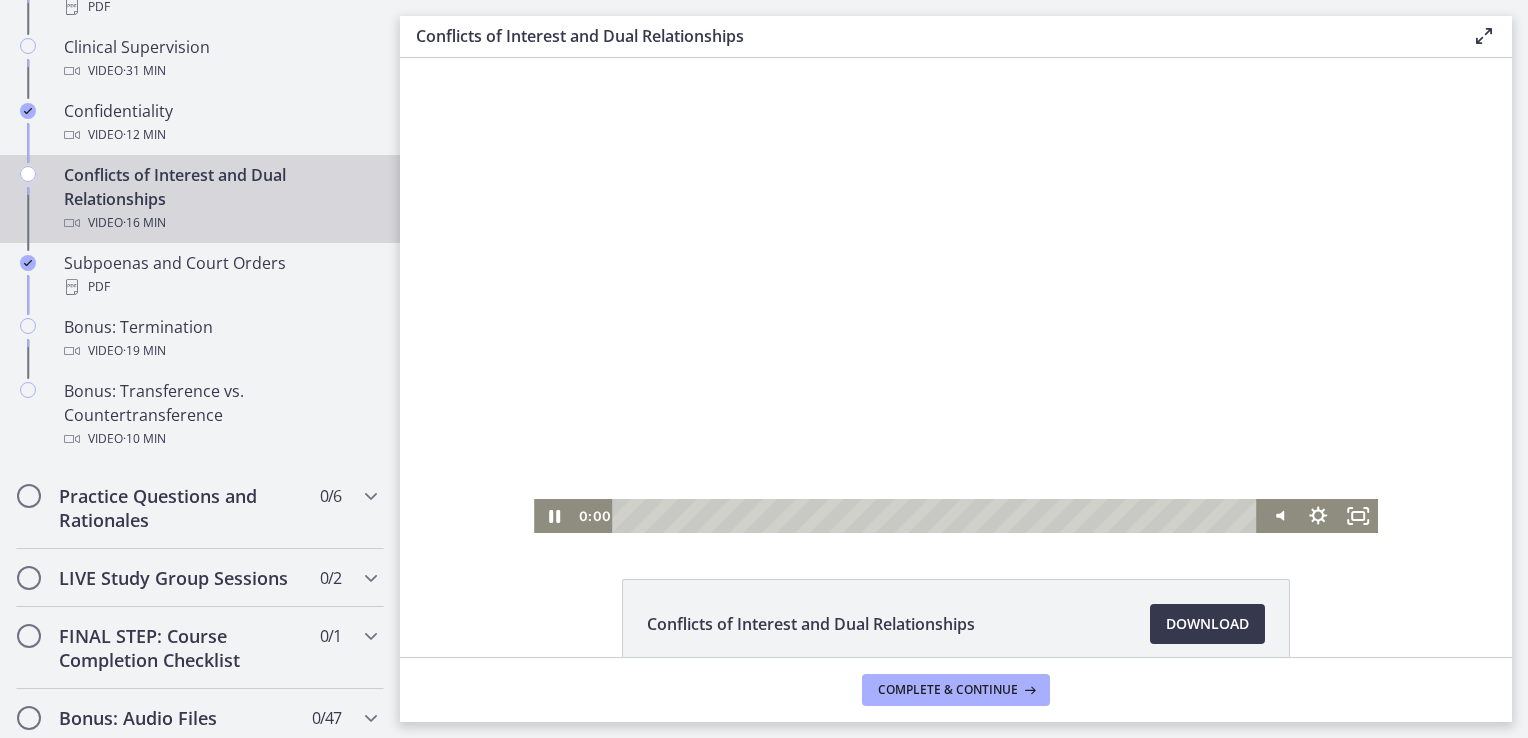 click at bounding box center (937, 516) 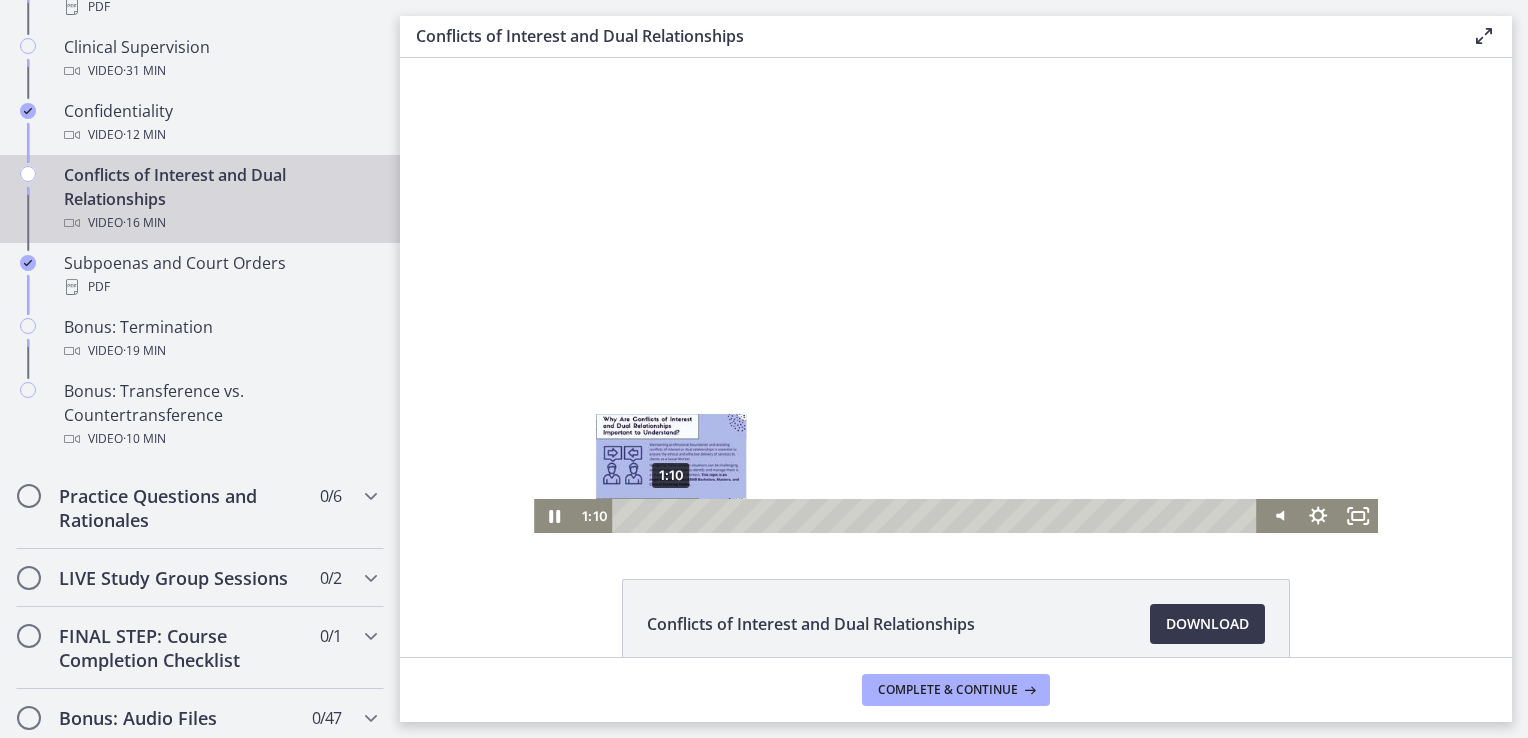click on "1:10" at bounding box center (937, 516) 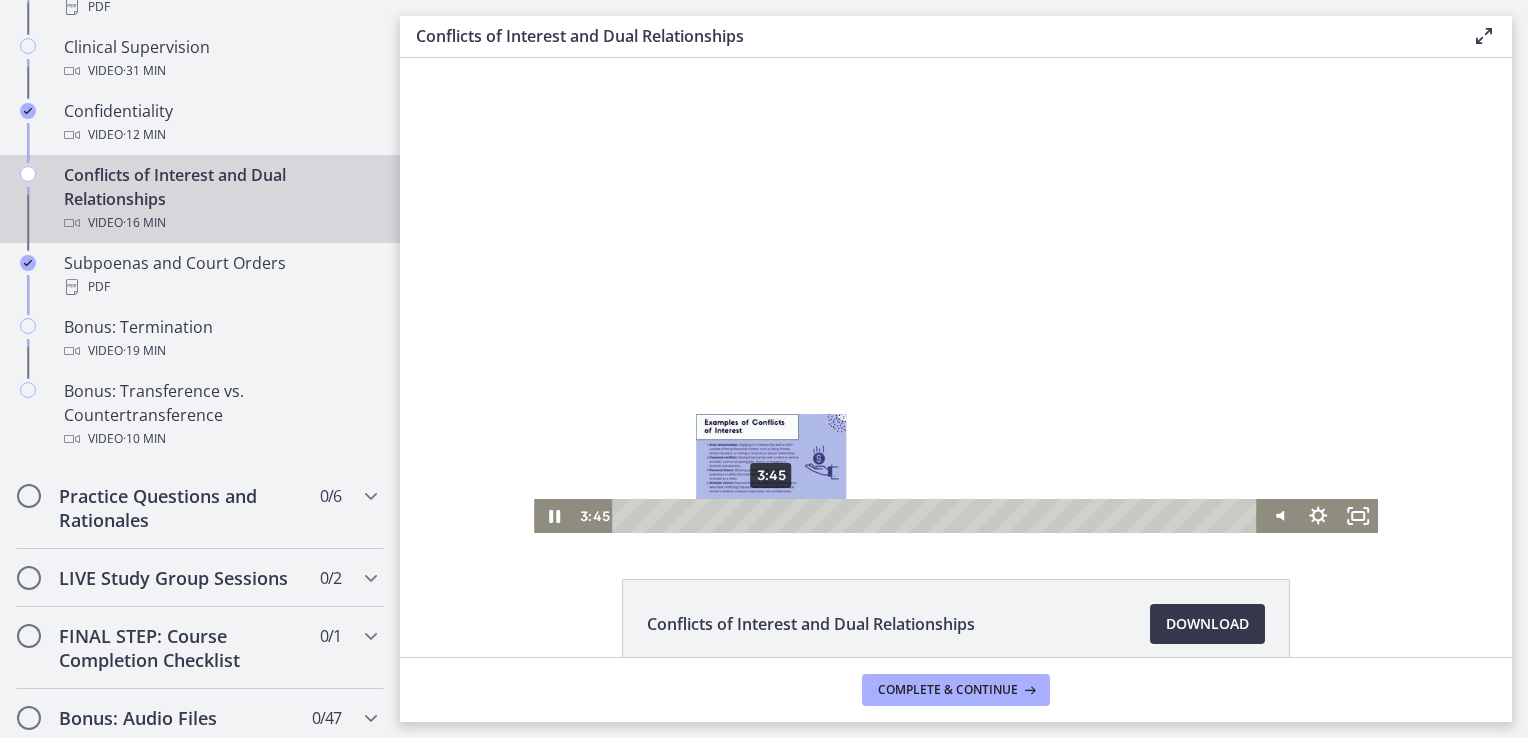 click on "3:45" at bounding box center (937, 516) 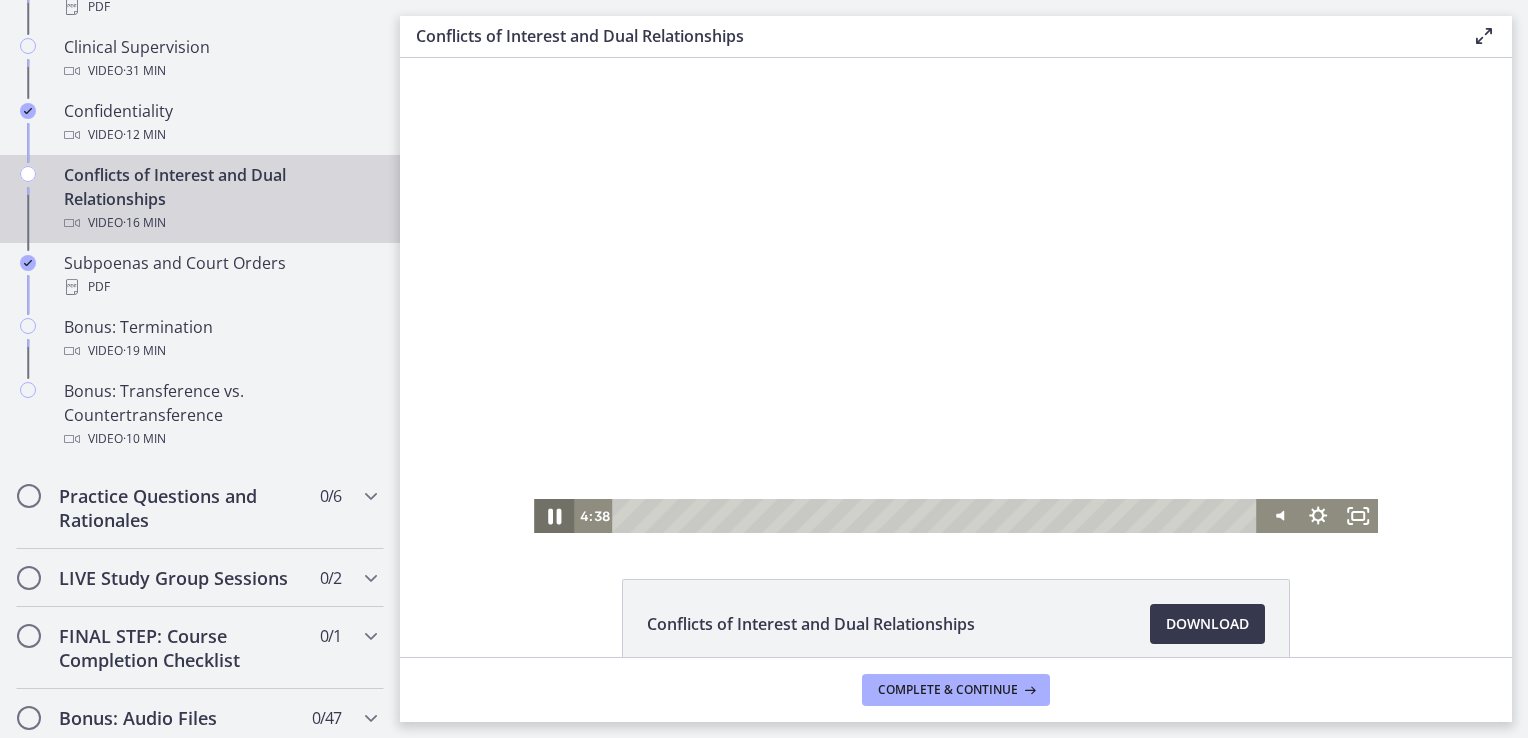 click 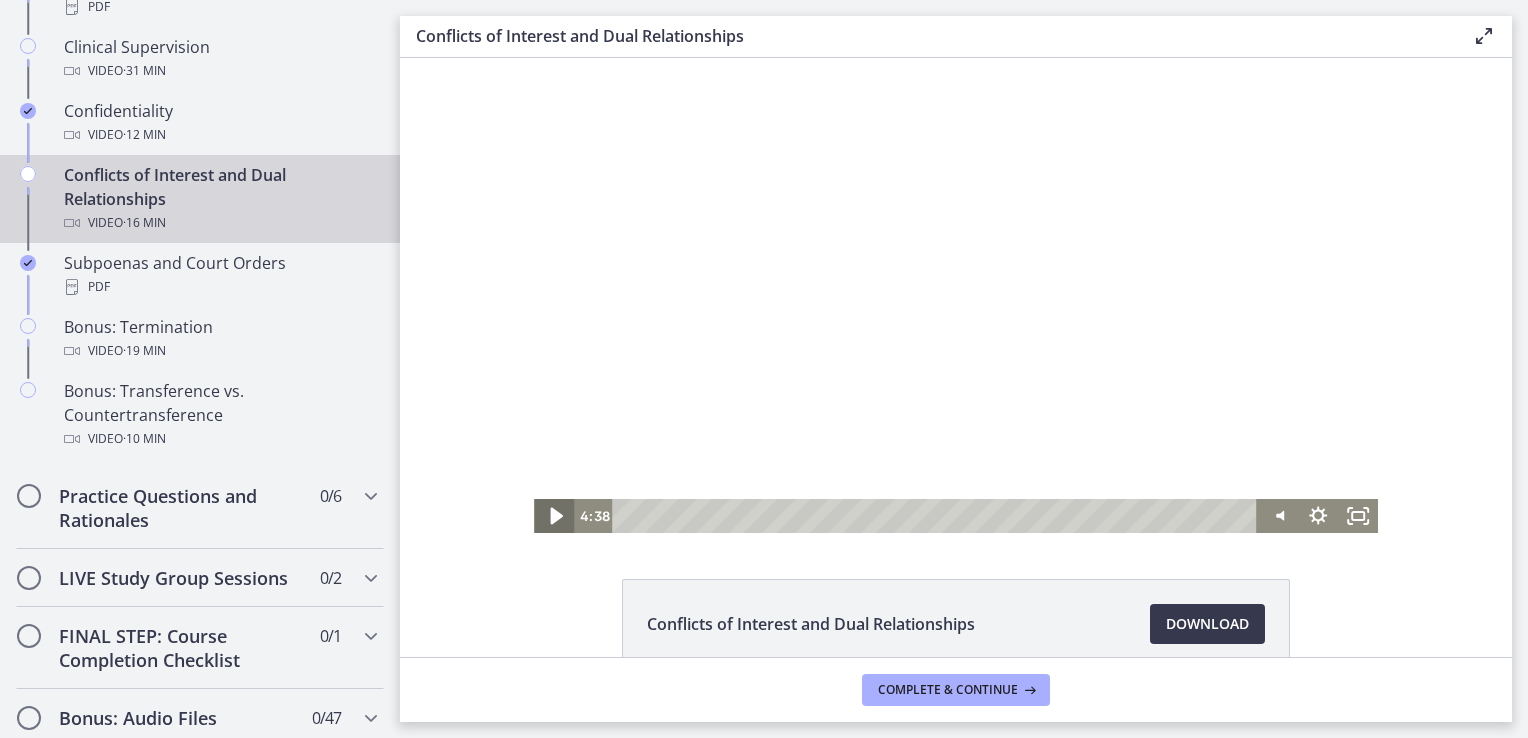 click 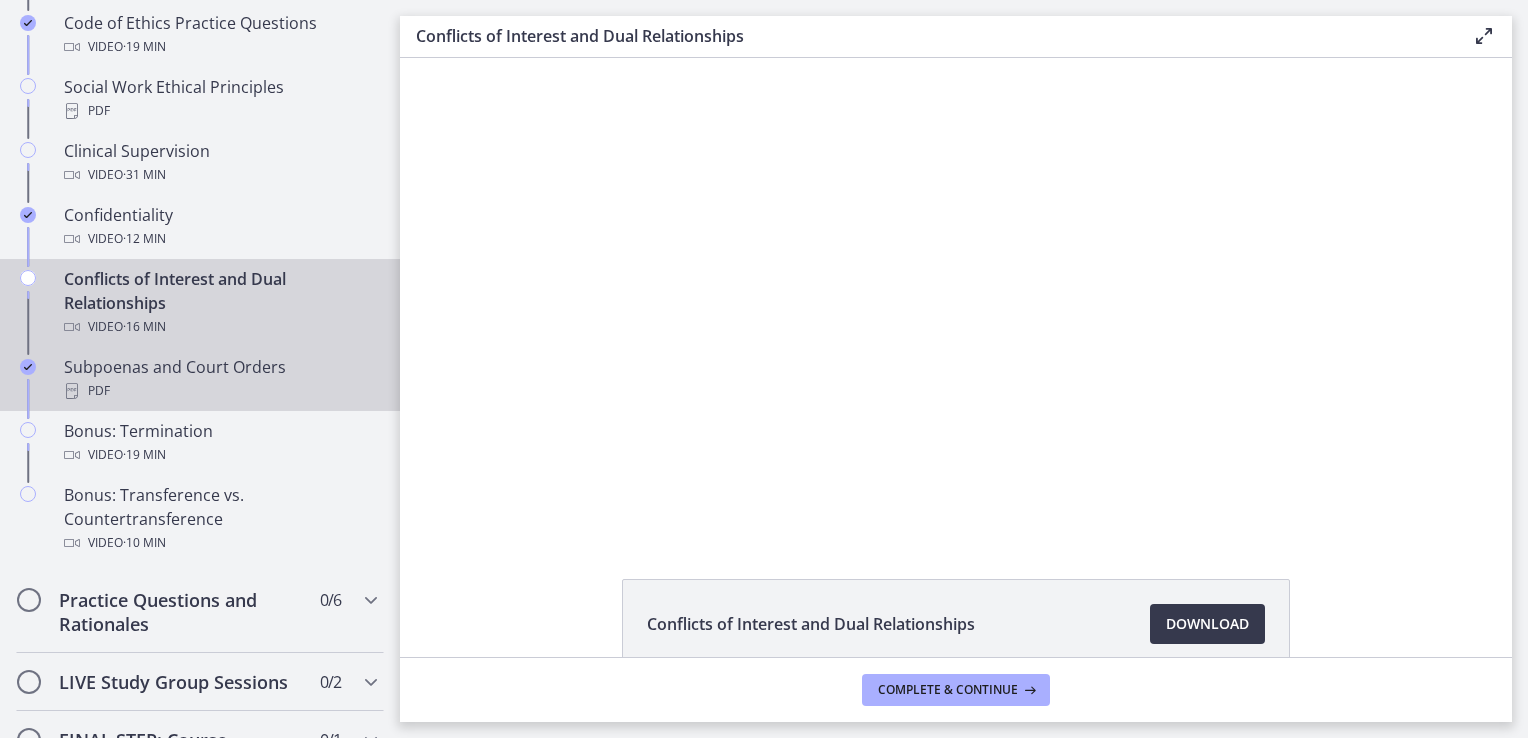 scroll, scrollTop: 800, scrollLeft: 0, axis: vertical 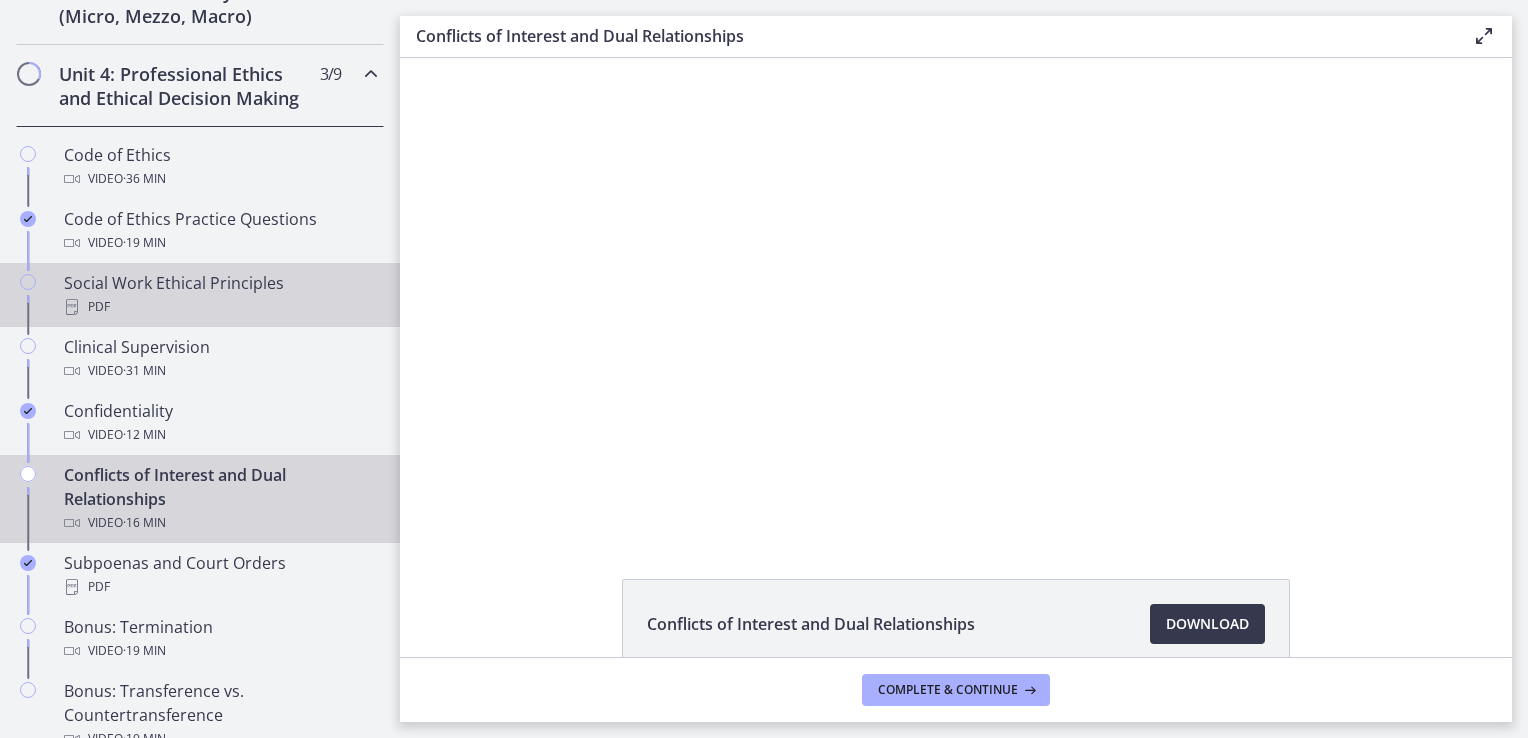 click on "Social Work Ethical Principles
PDF" at bounding box center (220, 295) 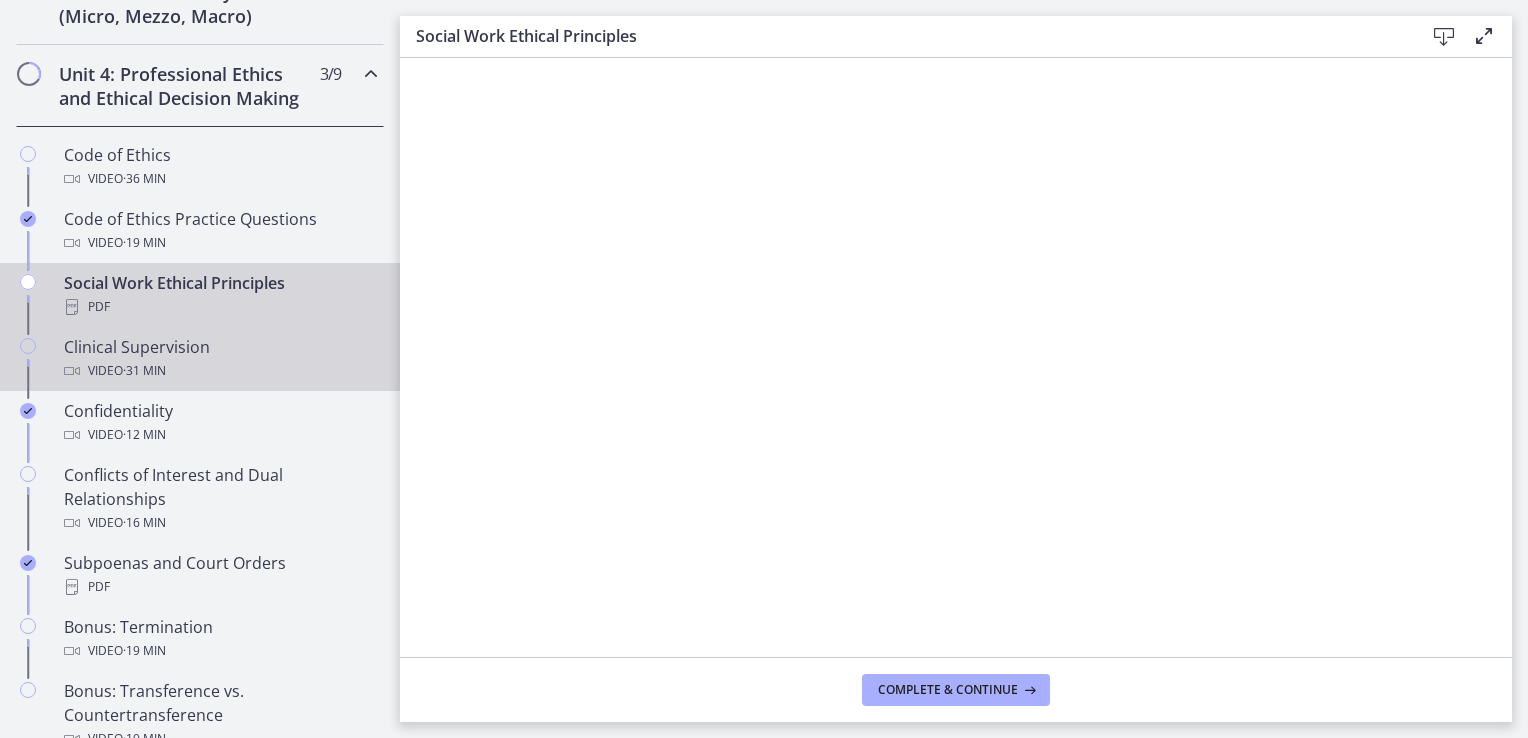 click on "Clinical Supervision
Video
·  31 min" at bounding box center (220, 359) 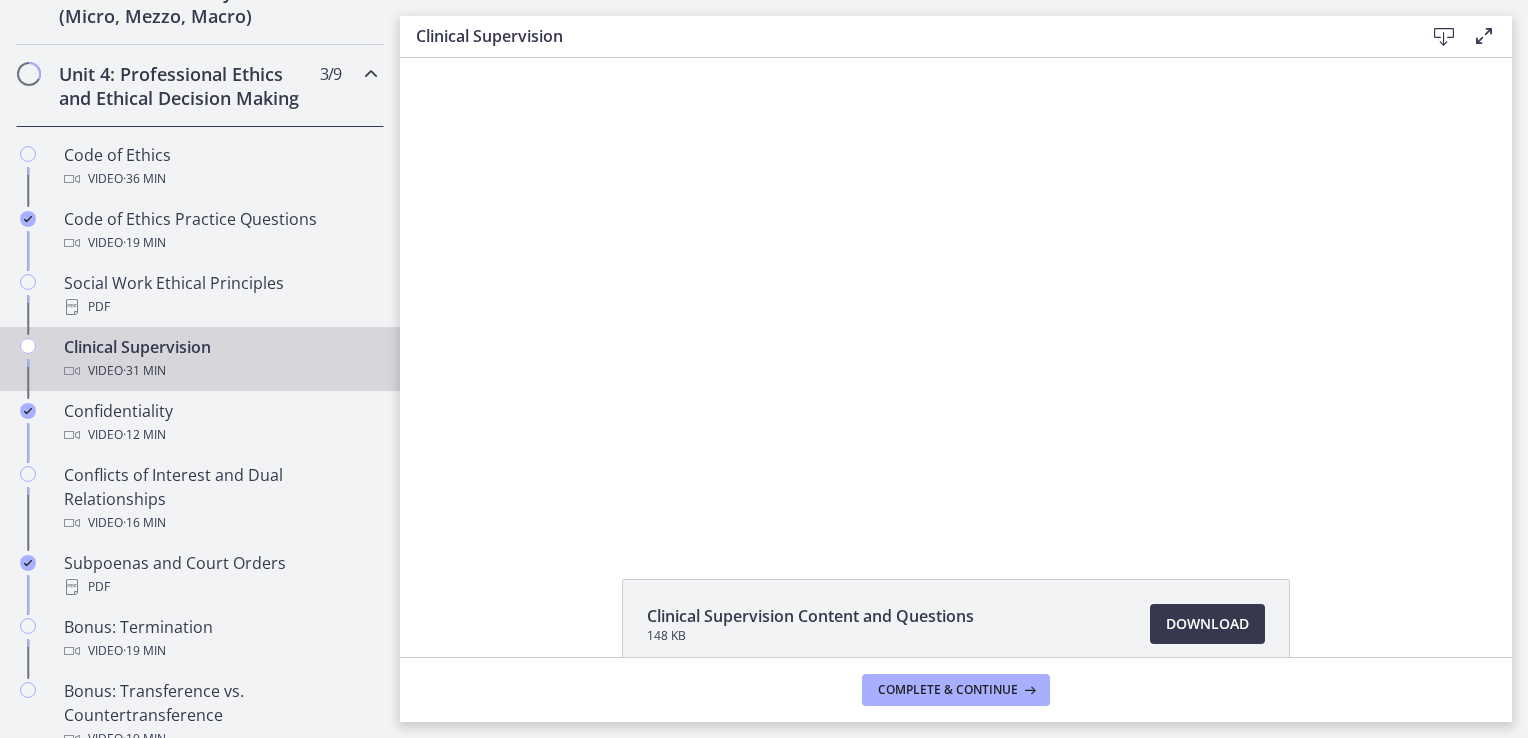 scroll, scrollTop: 0, scrollLeft: 0, axis: both 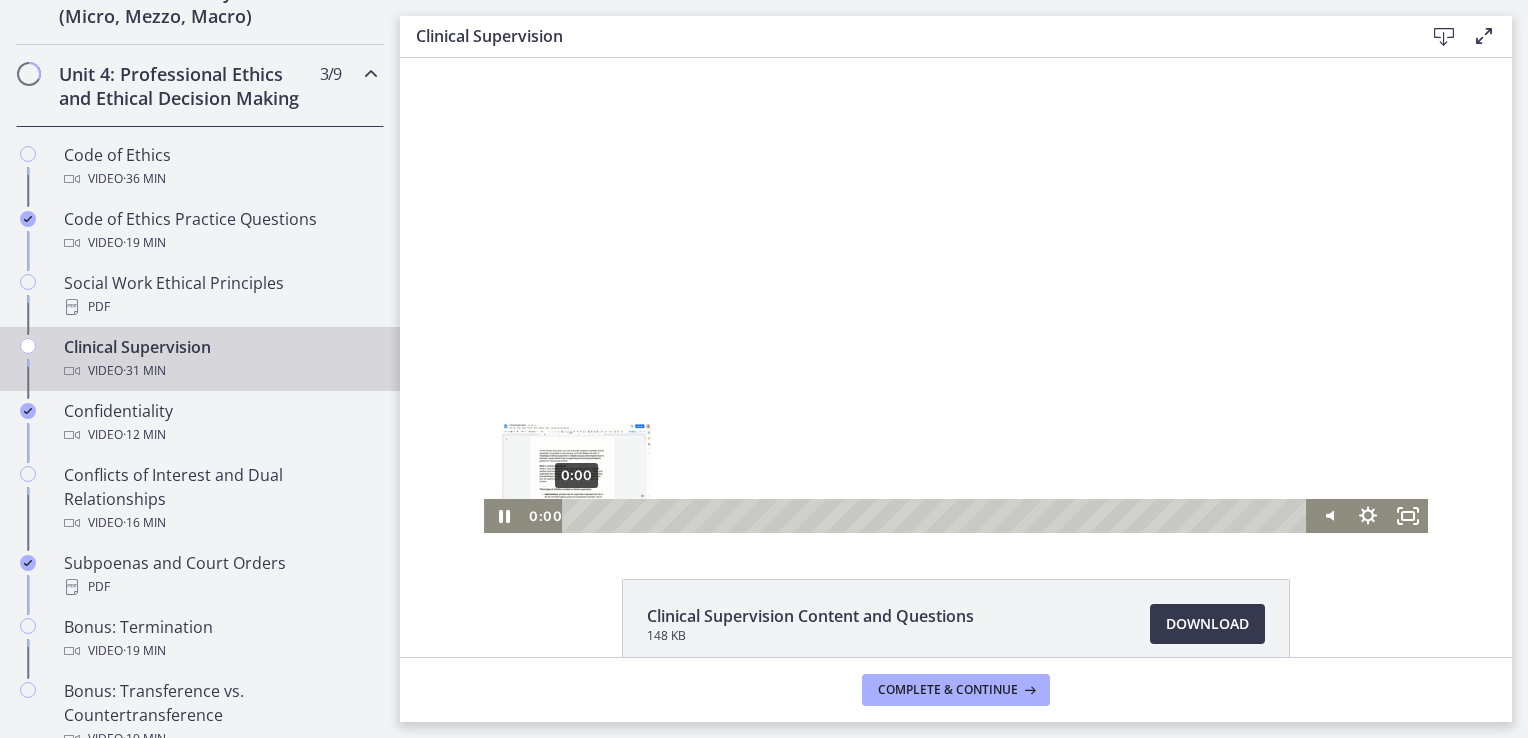 click on "0:00" at bounding box center (937, 516) 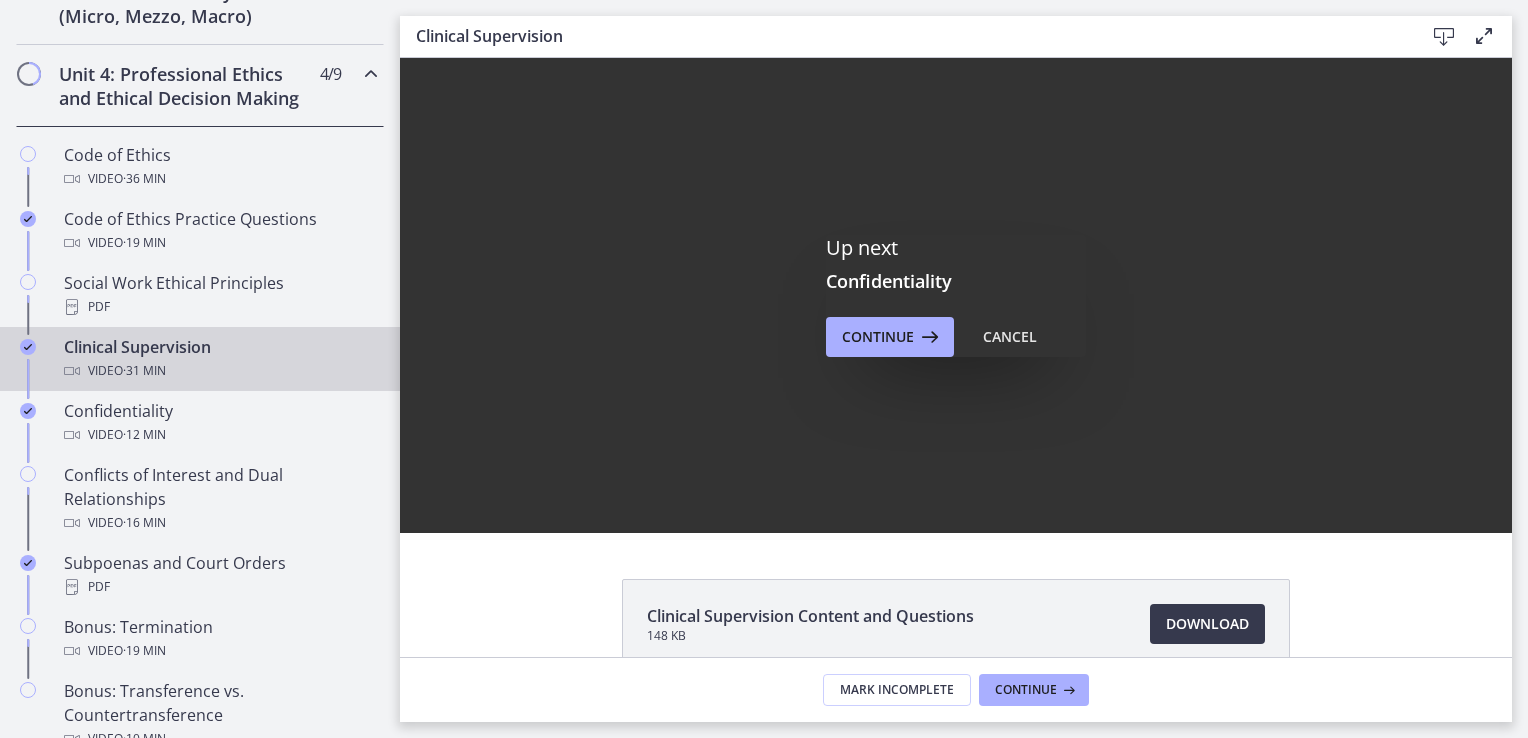 scroll, scrollTop: 0, scrollLeft: 0, axis: both 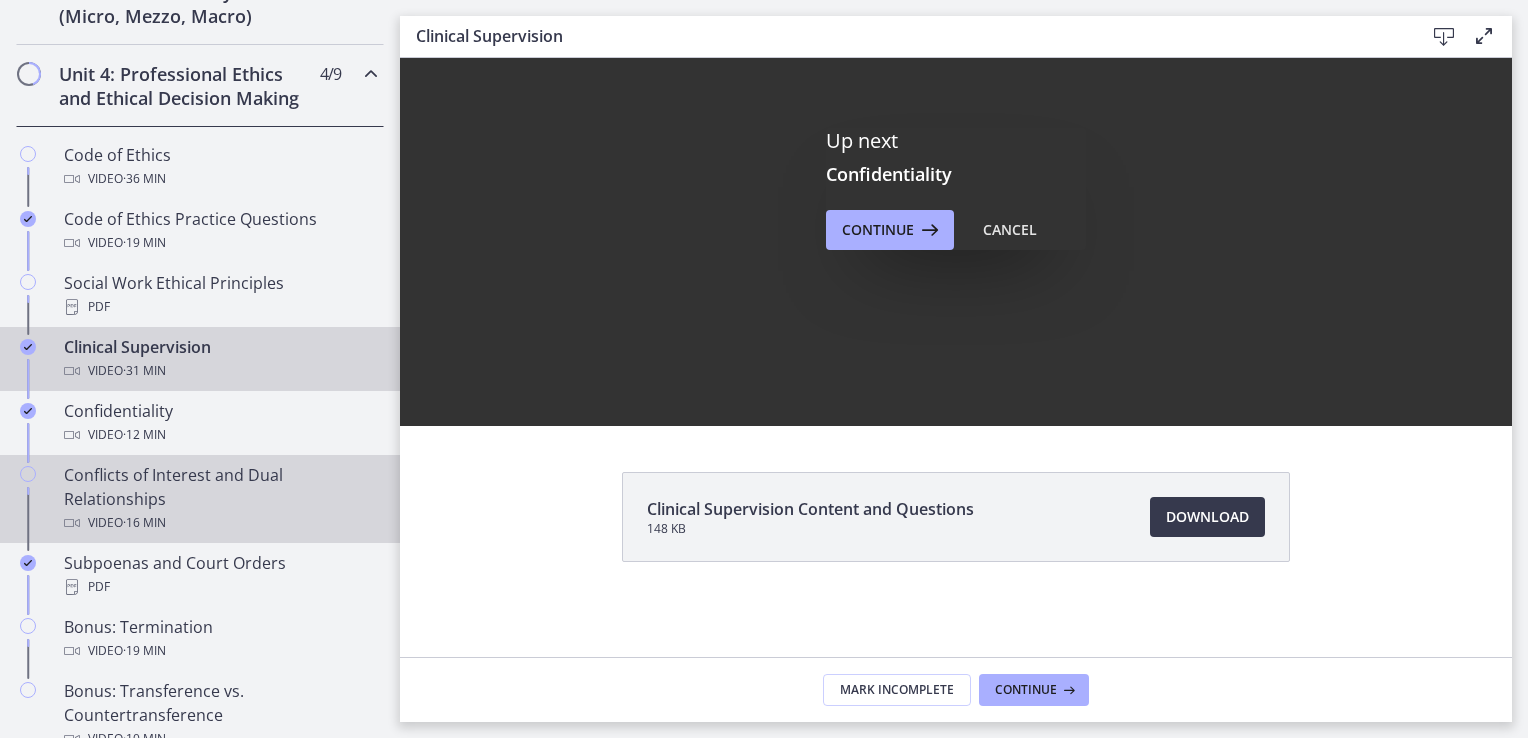 click at bounding box center [28, 474] 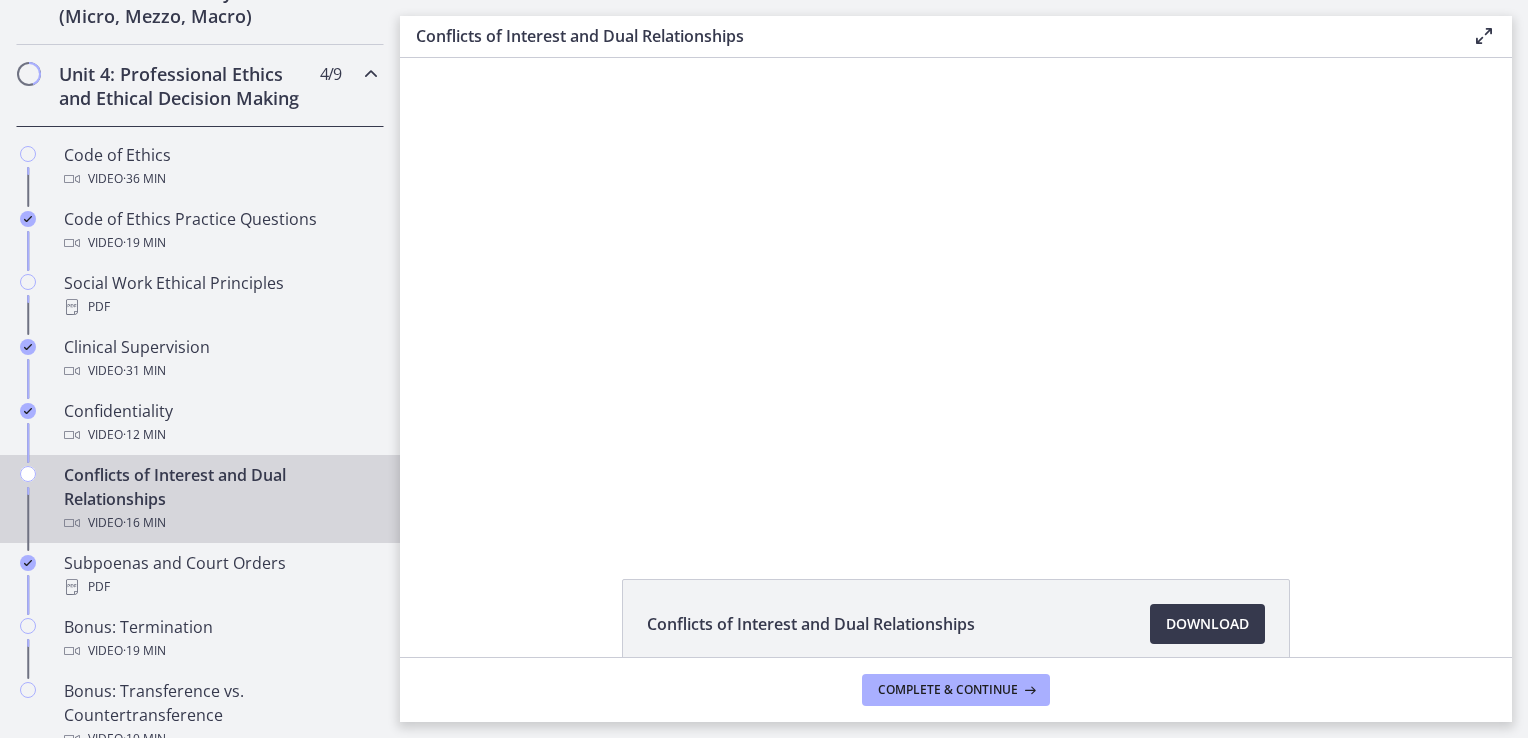 scroll, scrollTop: 0, scrollLeft: 0, axis: both 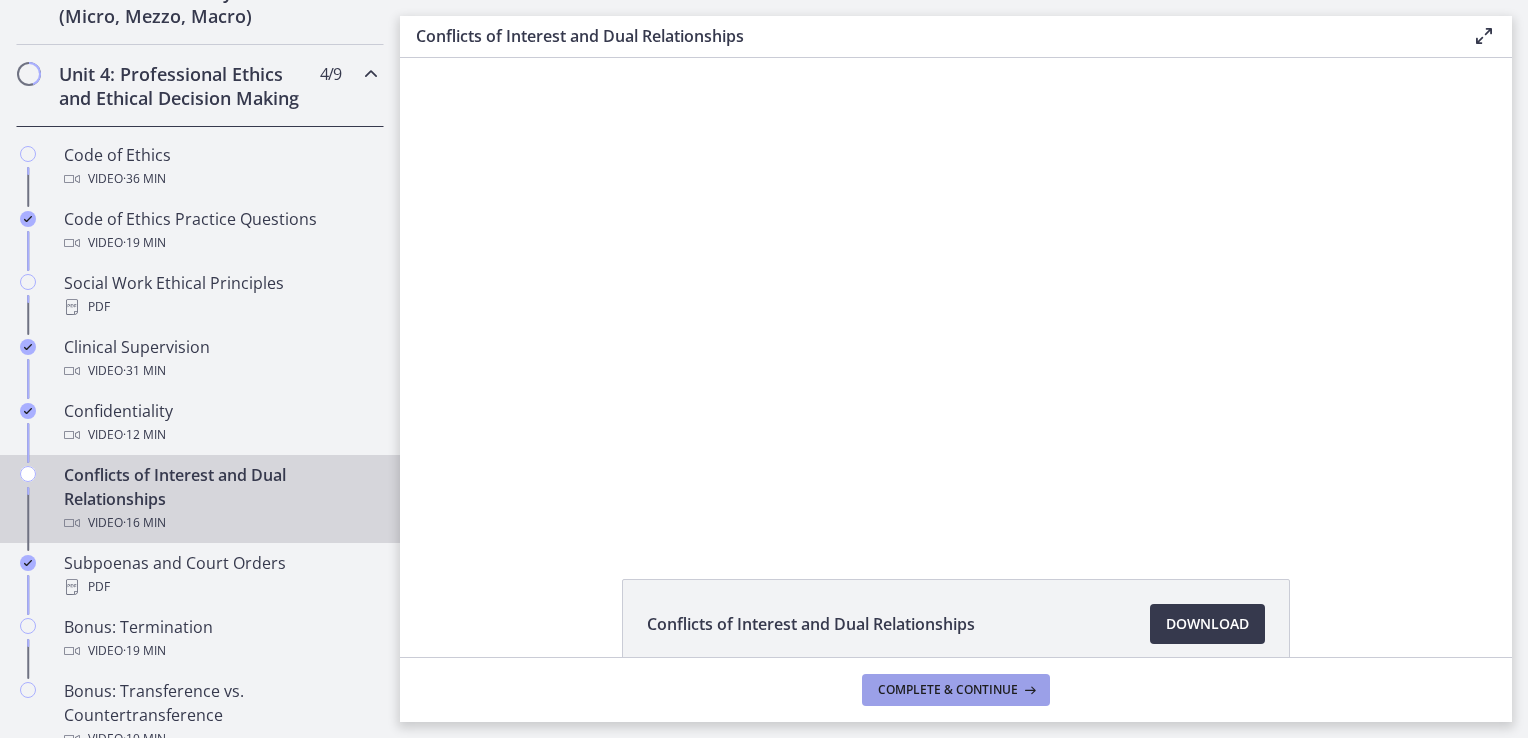 click on "Complete & continue" at bounding box center [956, 690] 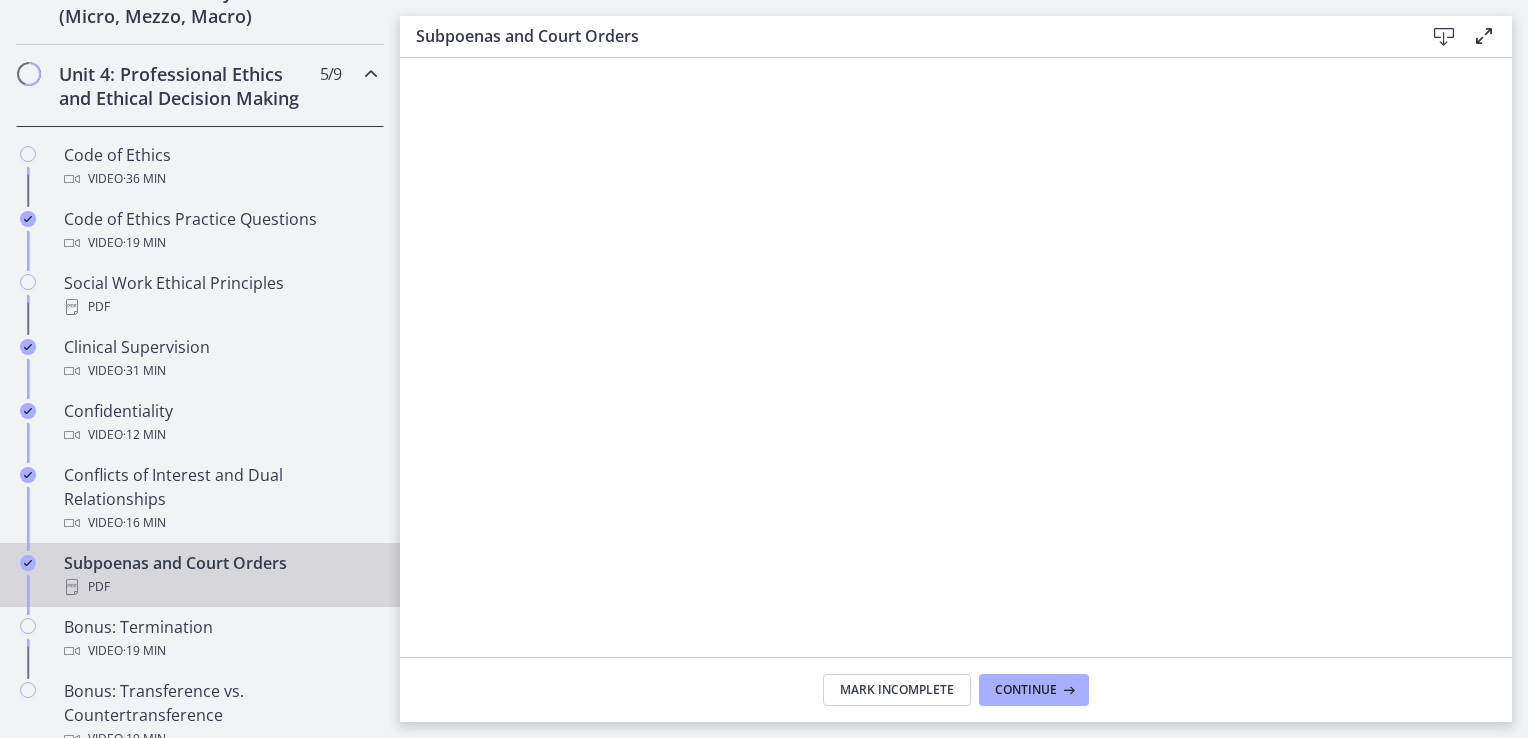 drag, startPoint x: 927, startPoint y: 702, endPoint x: 523, endPoint y: 693, distance: 404.10025 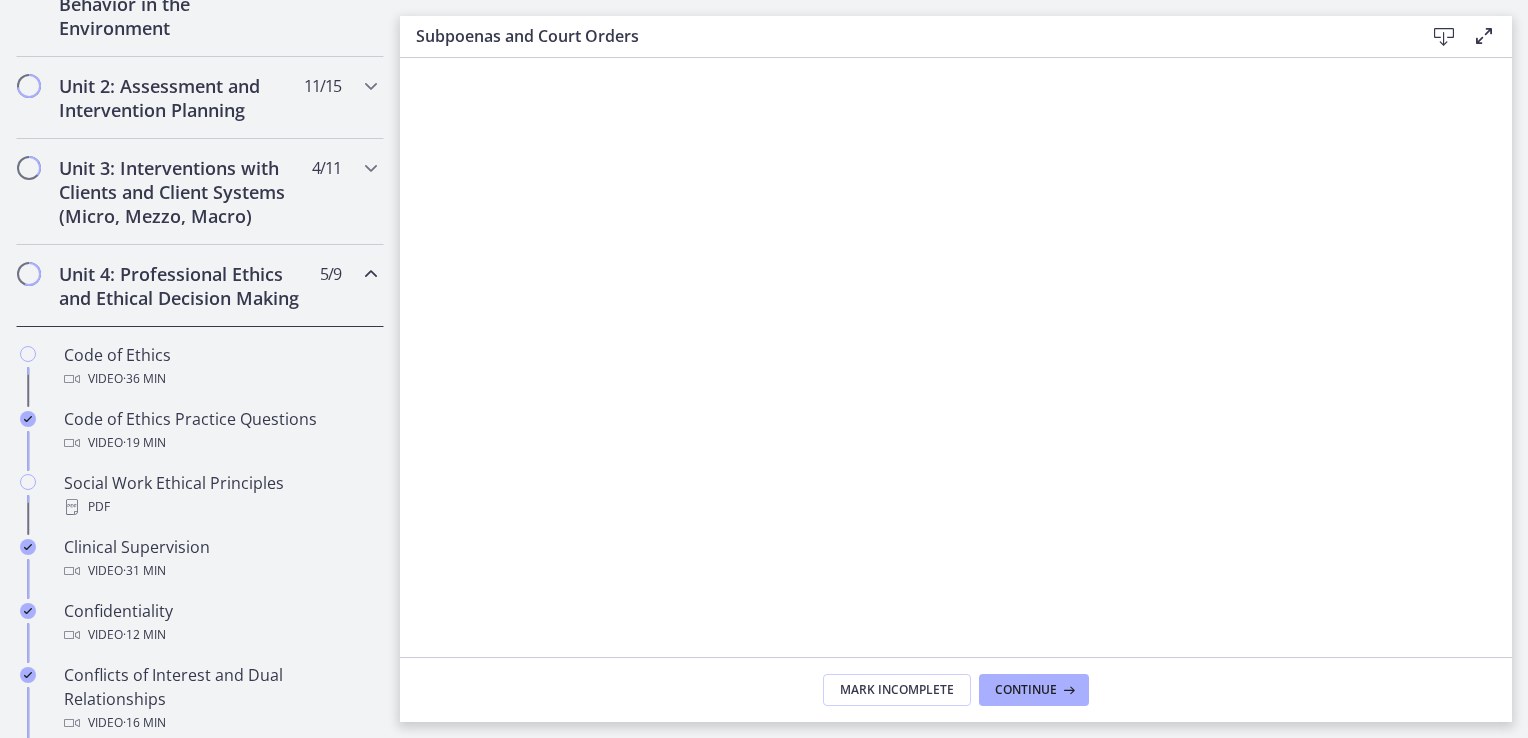 scroll, scrollTop: 600, scrollLeft: 0, axis: vertical 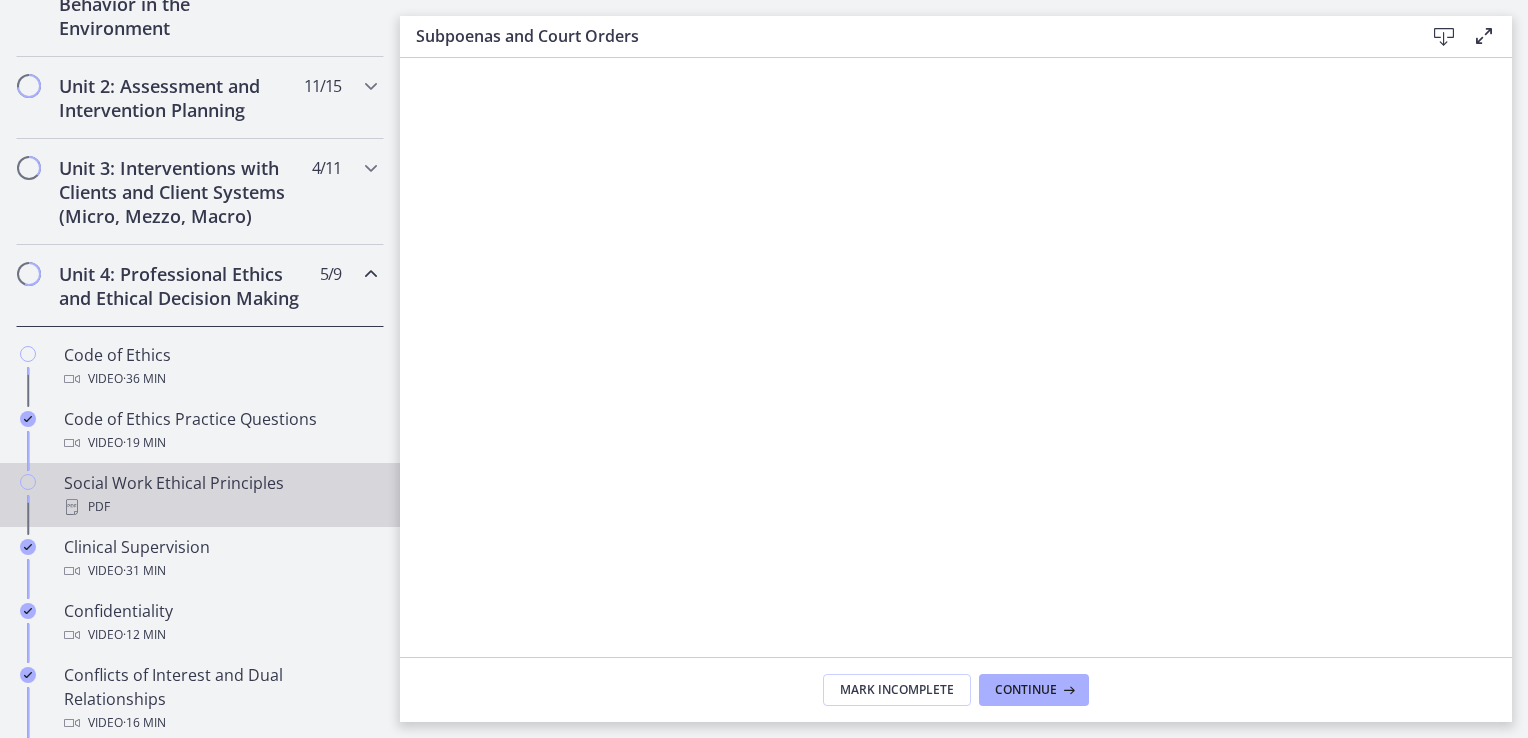 click on "Social Work Ethical Principles
PDF" at bounding box center [220, 495] 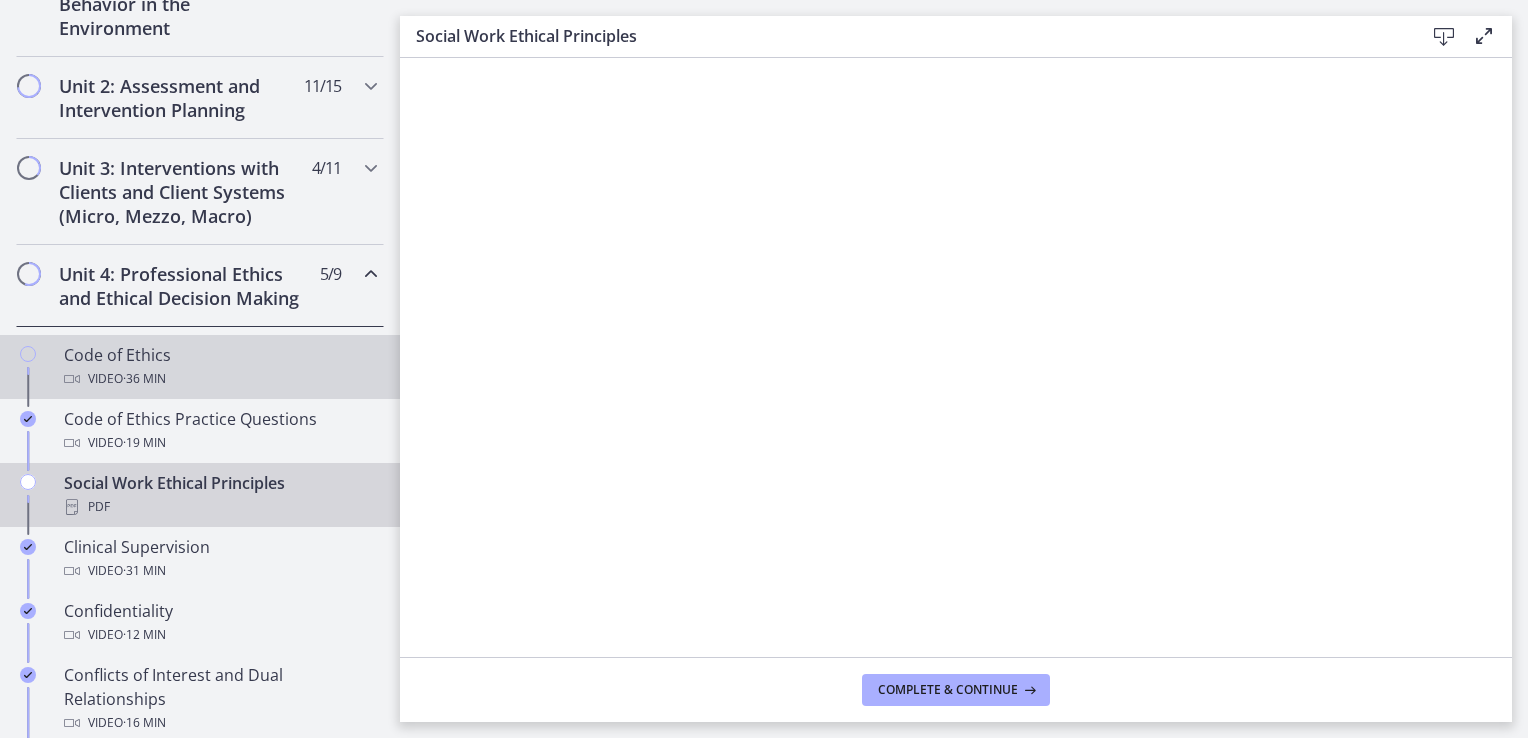 click on "Code of Ethics
Video
·  36 min" at bounding box center [220, 367] 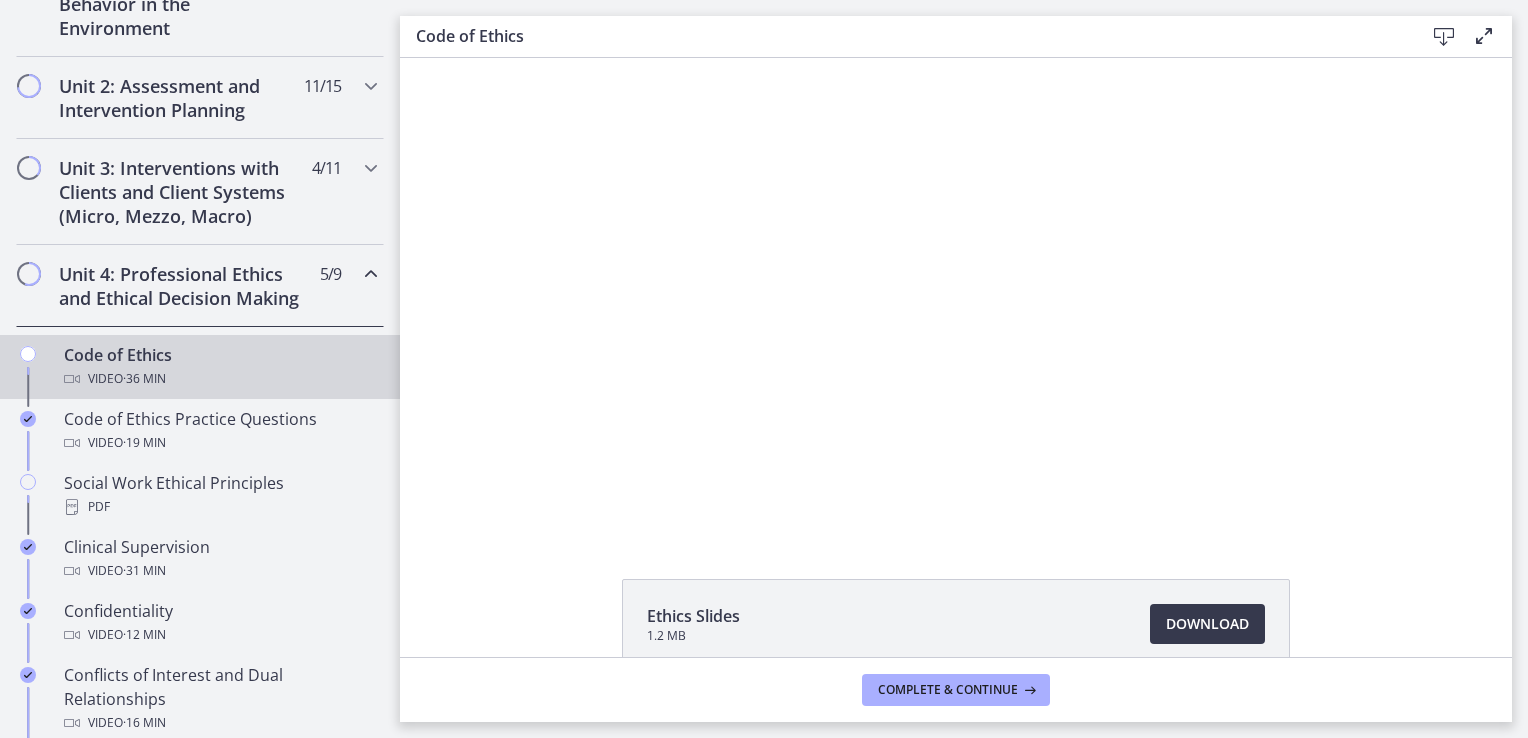 scroll, scrollTop: 0, scrollLeft: 0, axis: both 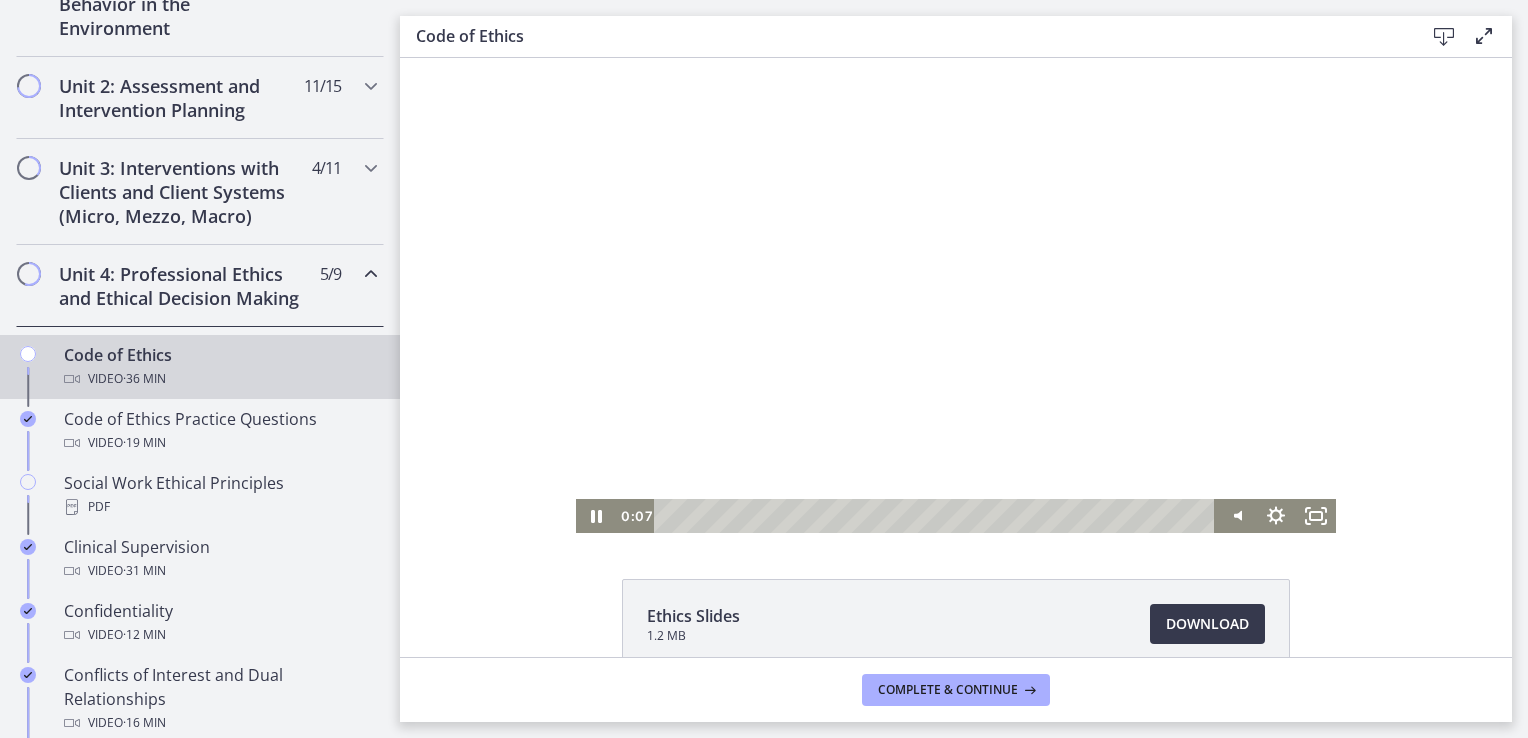 click at bounding box center (937, 516) 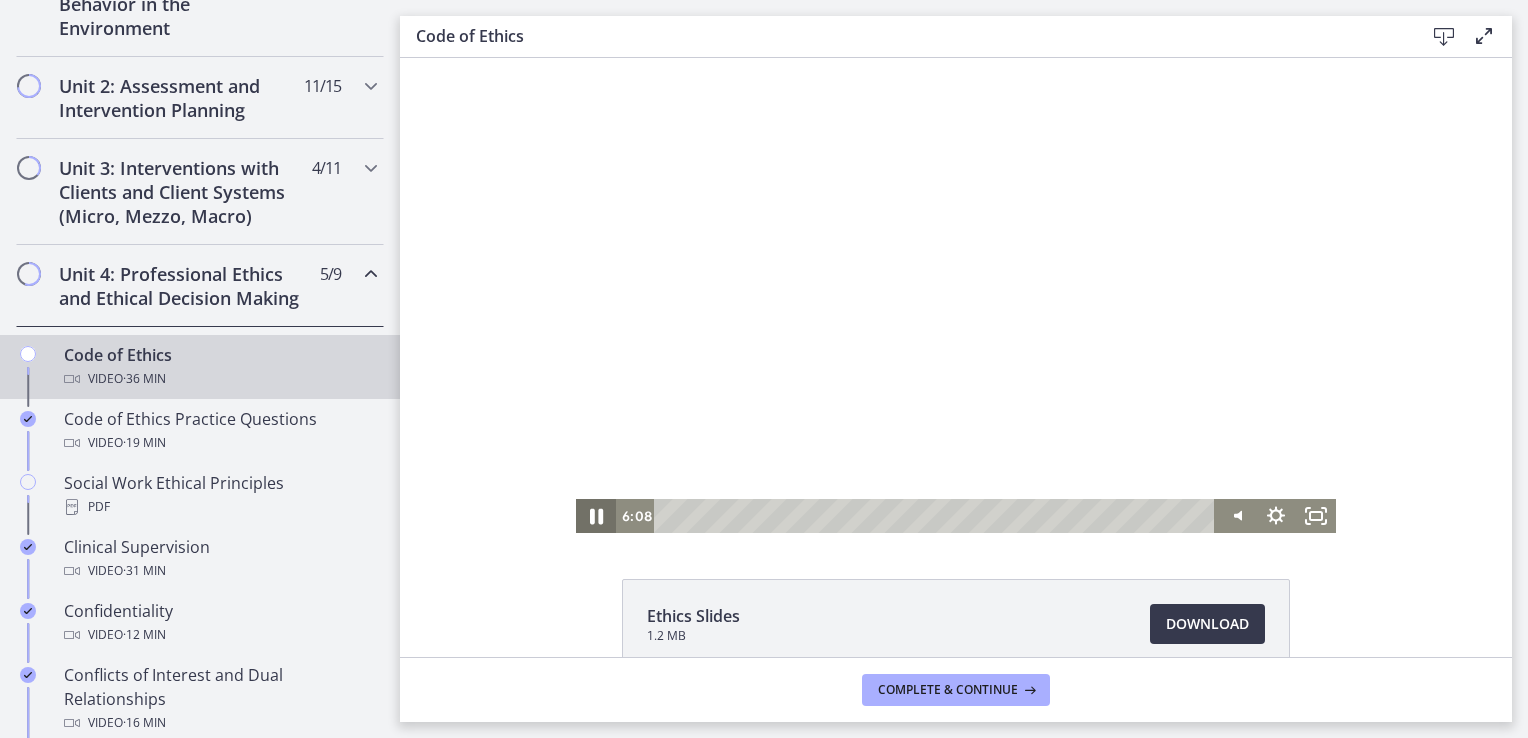 click 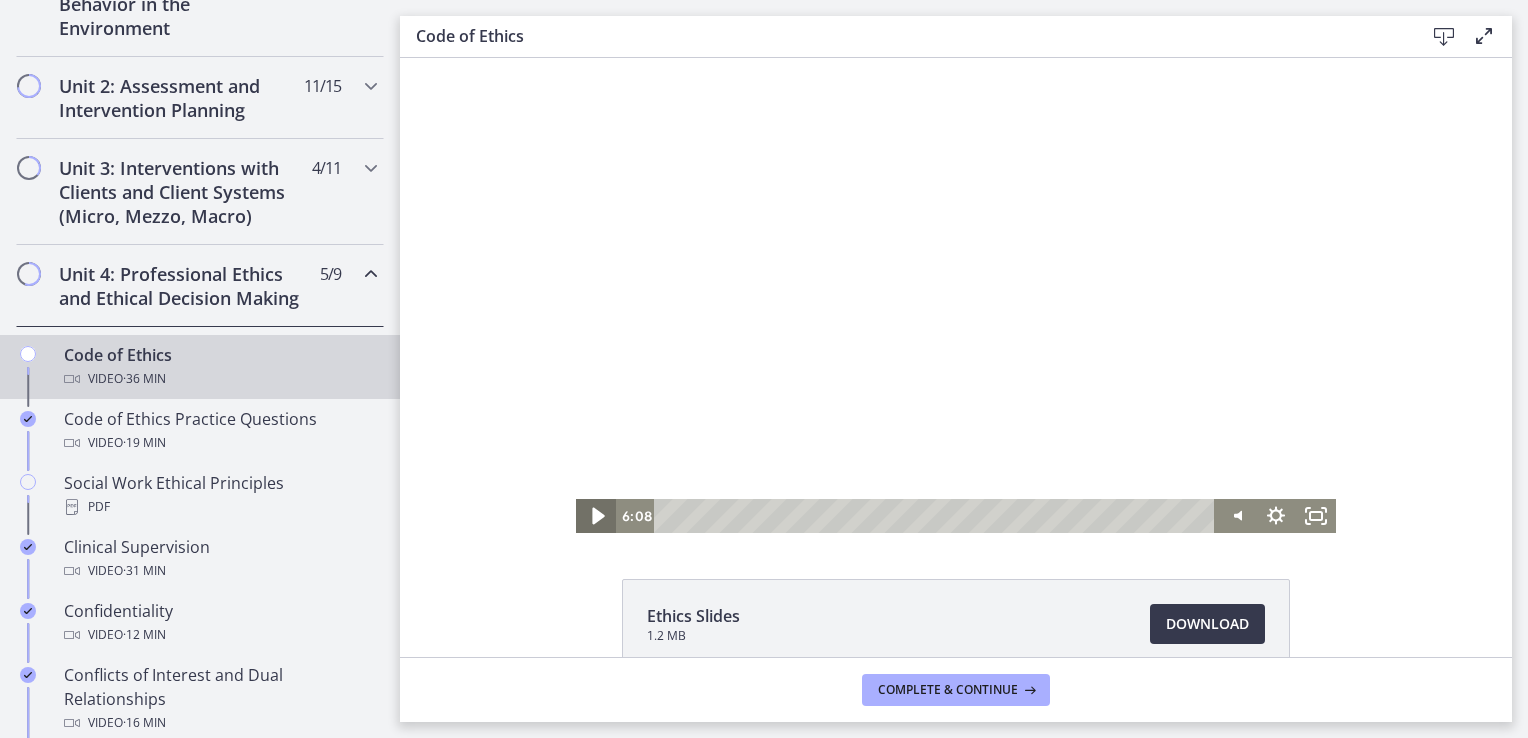 click 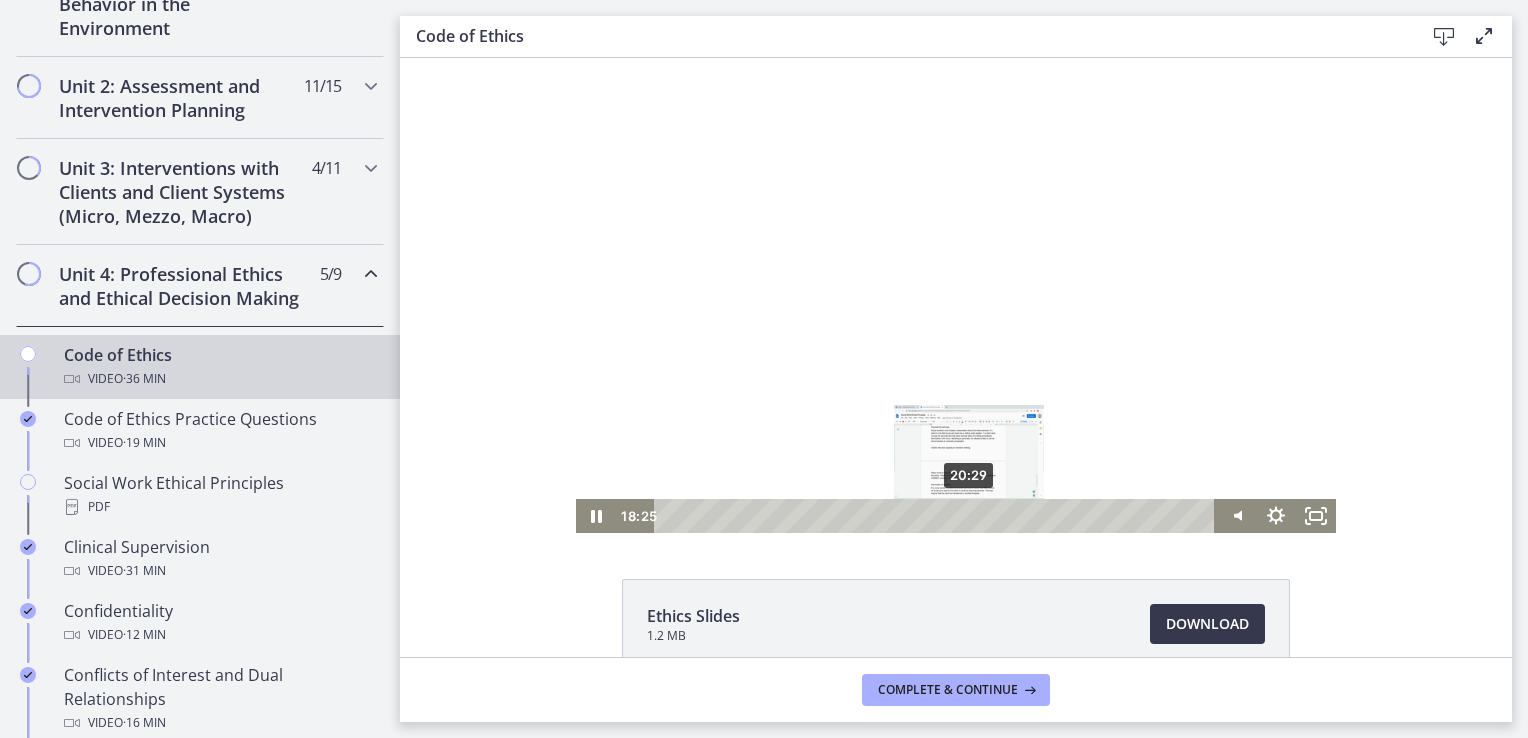 click on "20:29" at bounding box center [937, 516] 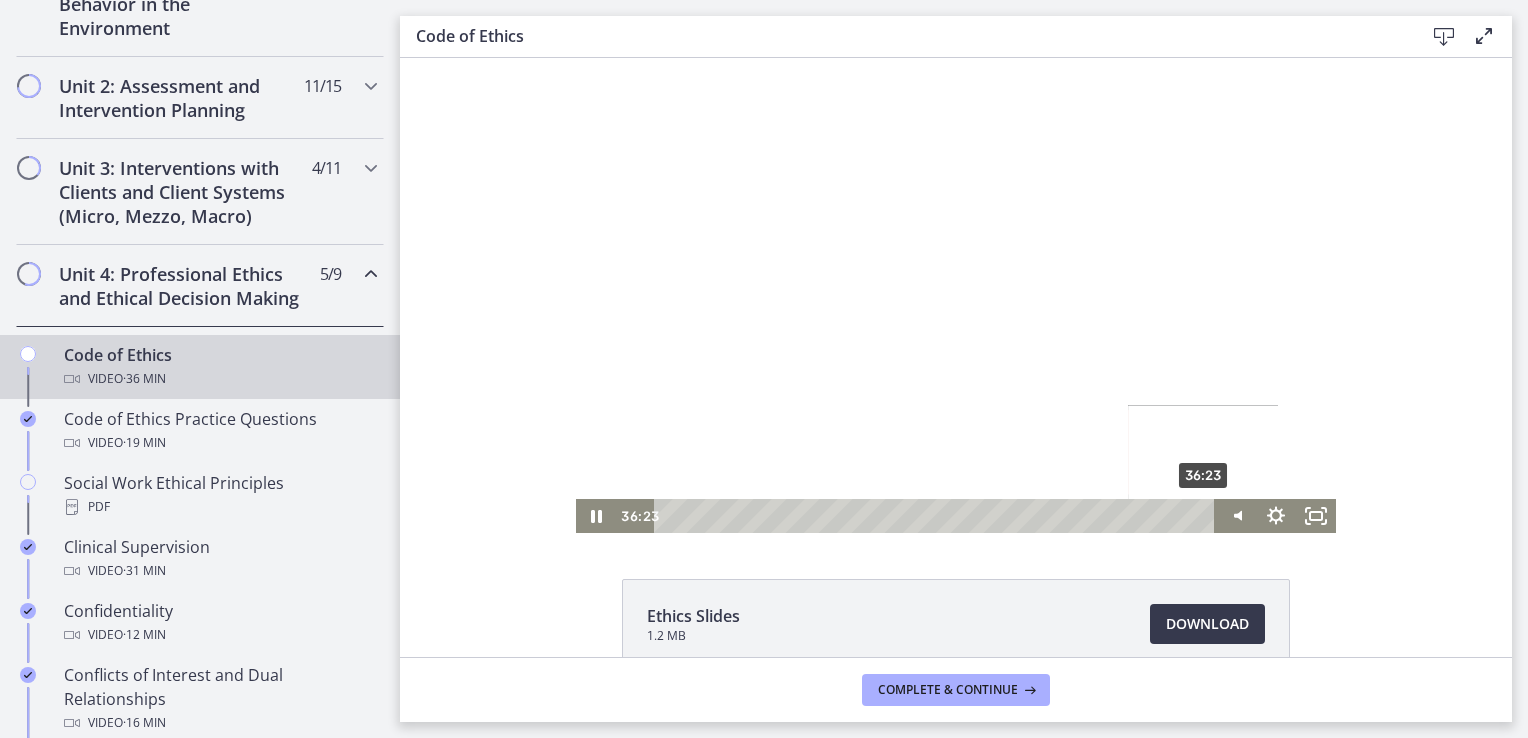 click on "36:23" at bounding box center [937, 516] 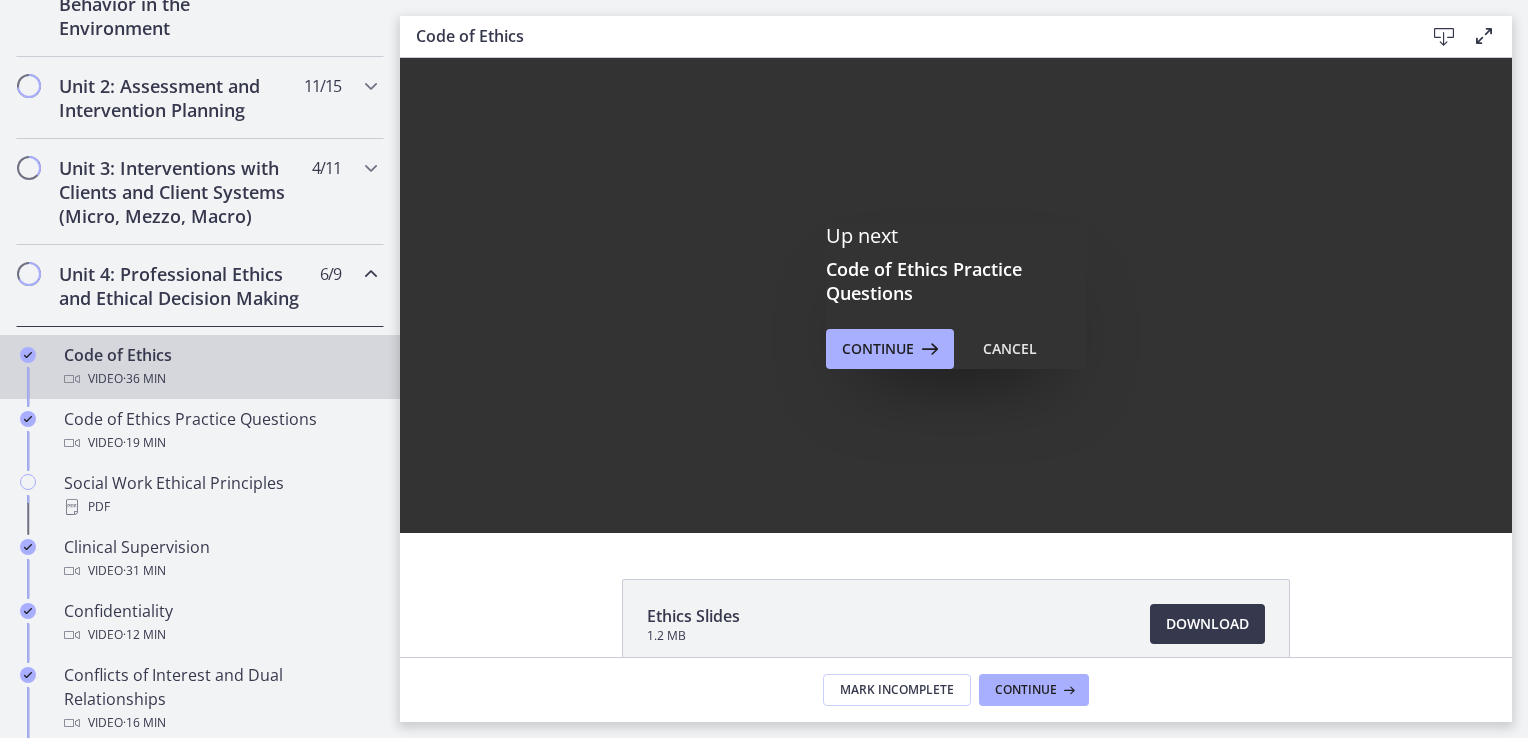 scroll, scrollTop: 0, scrollLeft: 0, axis: both 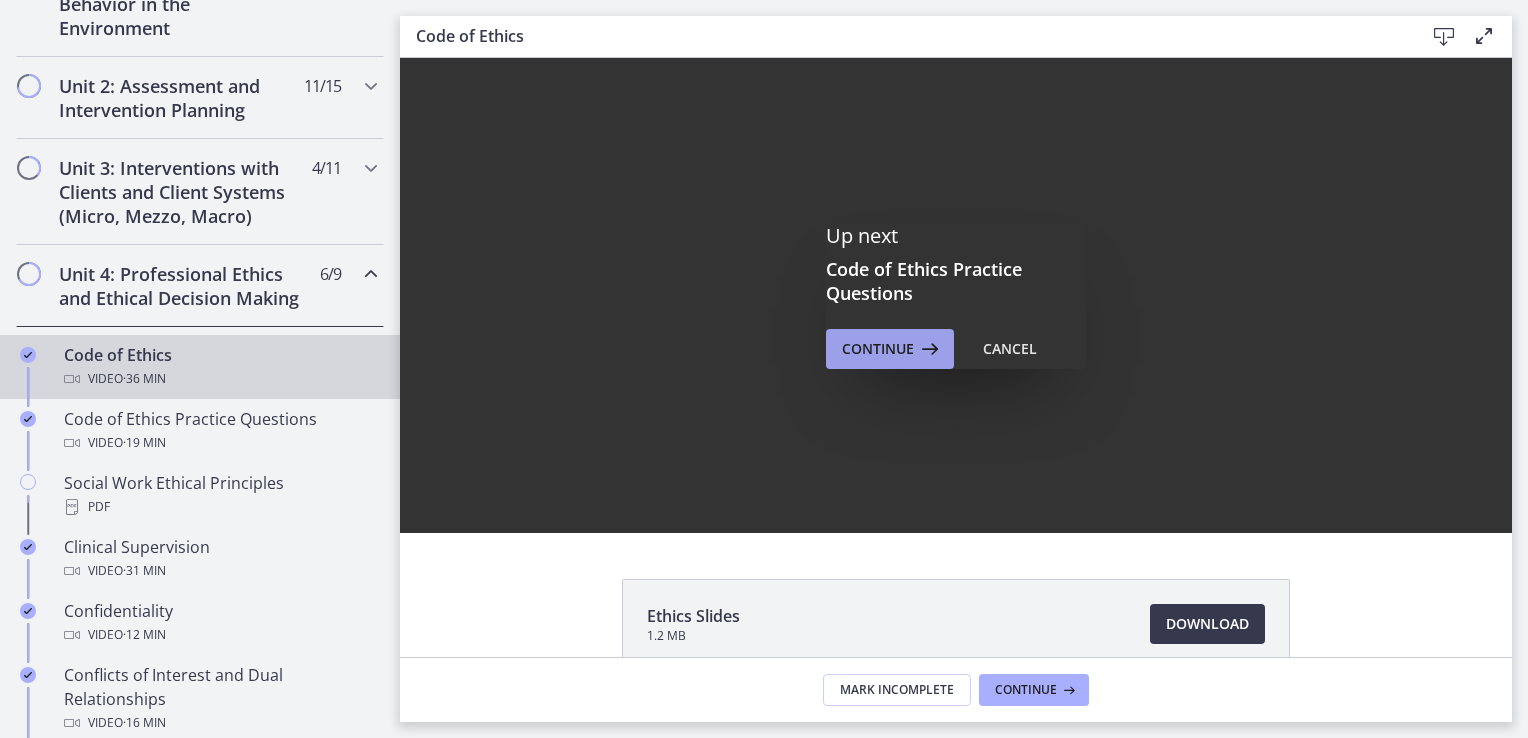 click on "Continue" at bounding box center [878, 349] 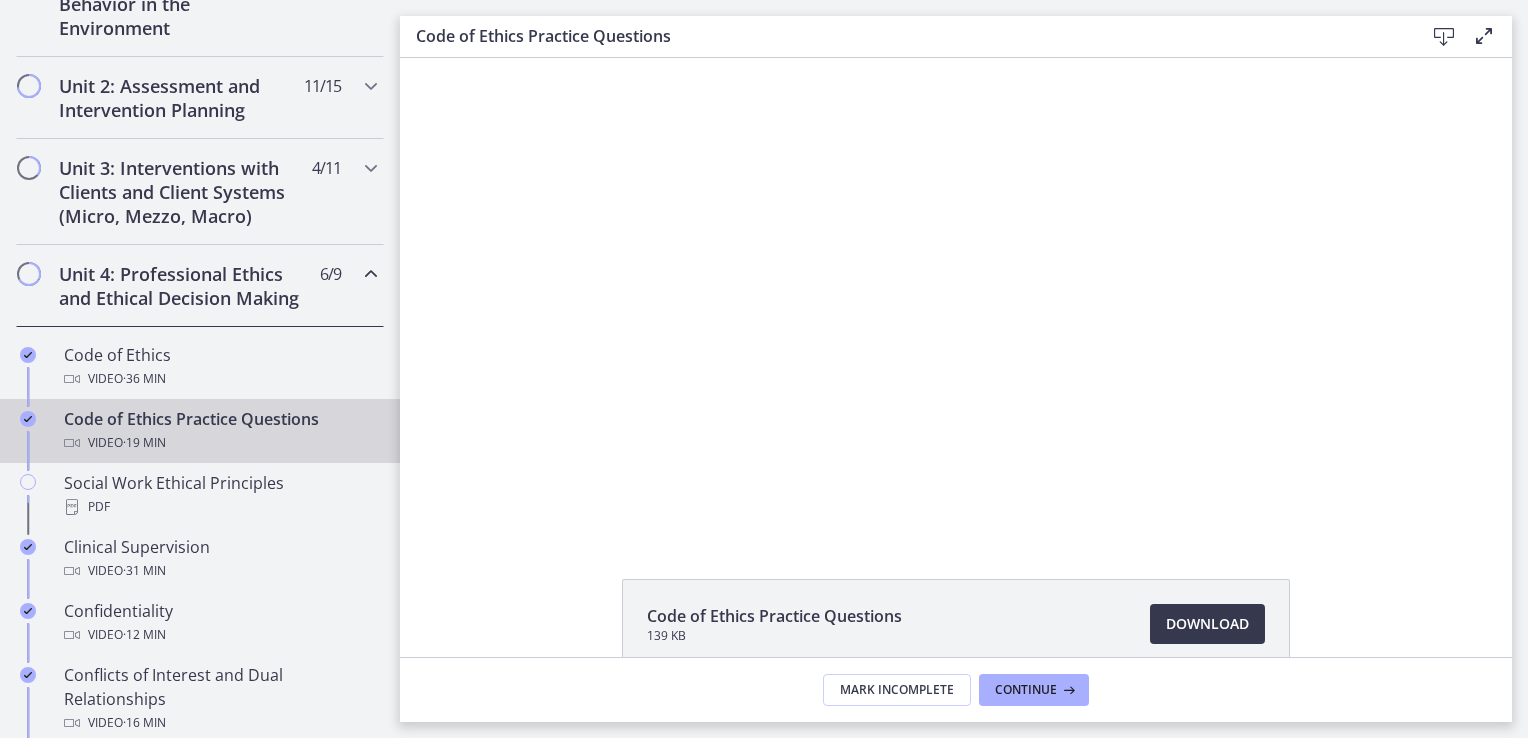 scroll, scrollTop: 0, scrollLeft: 0, axis: both 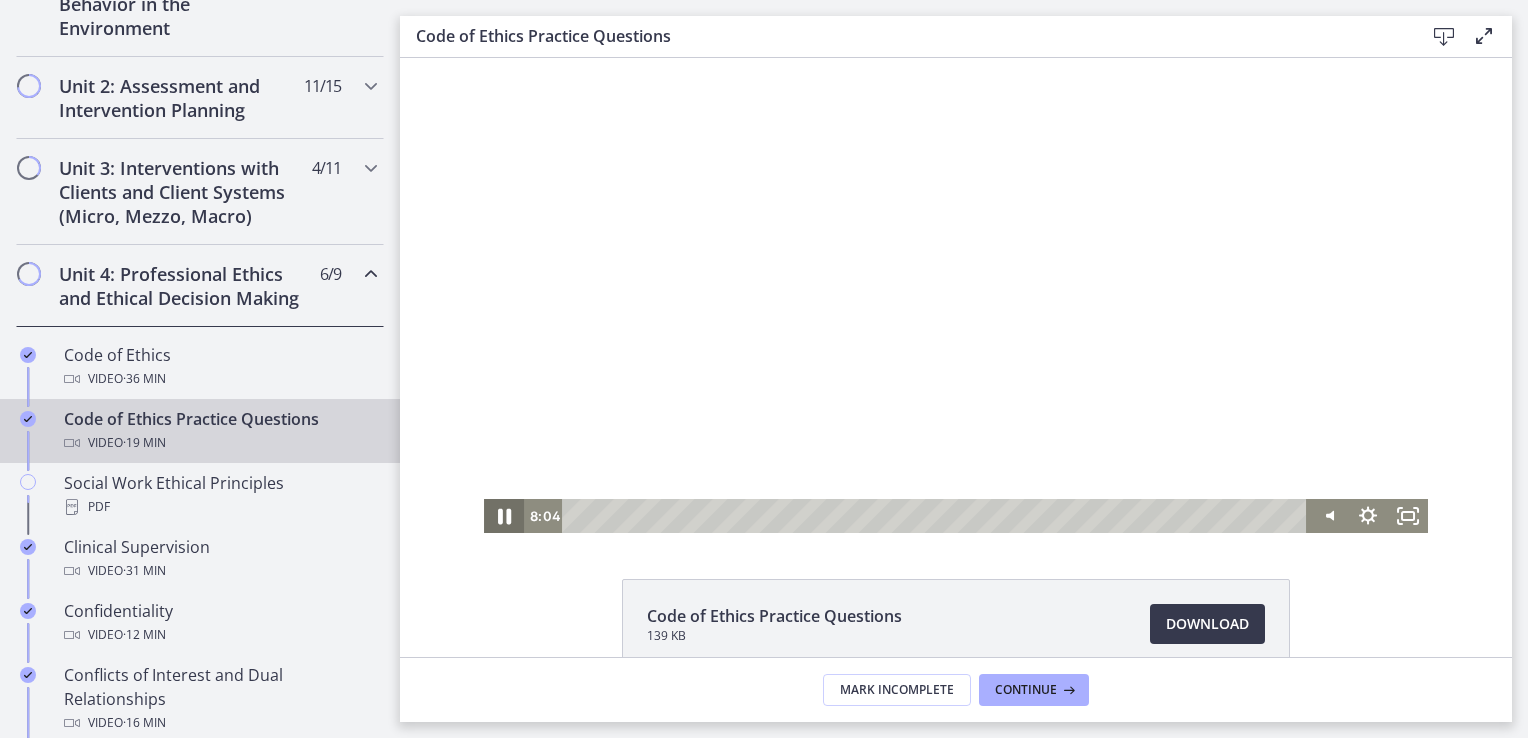 click 